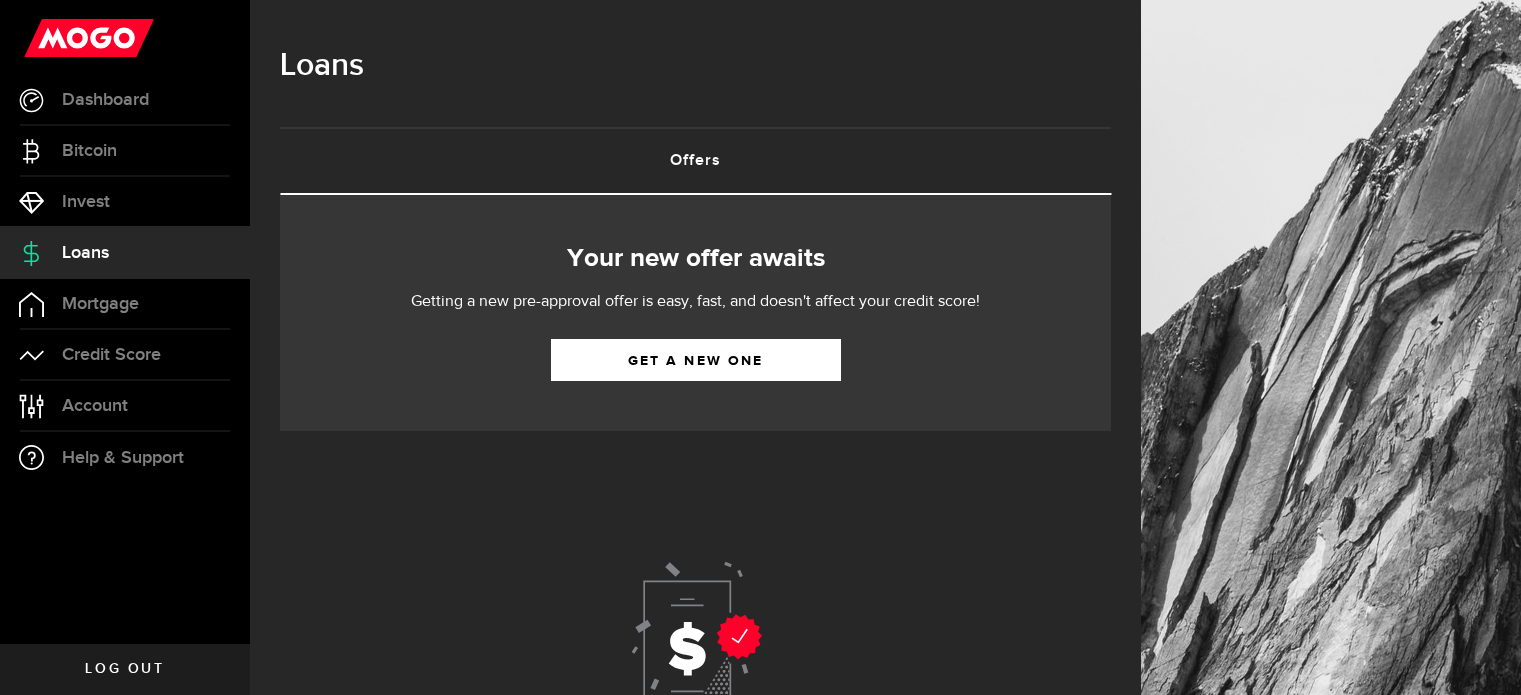 scroll, scrollTop: 0, scrollLeft: 0, axis: both 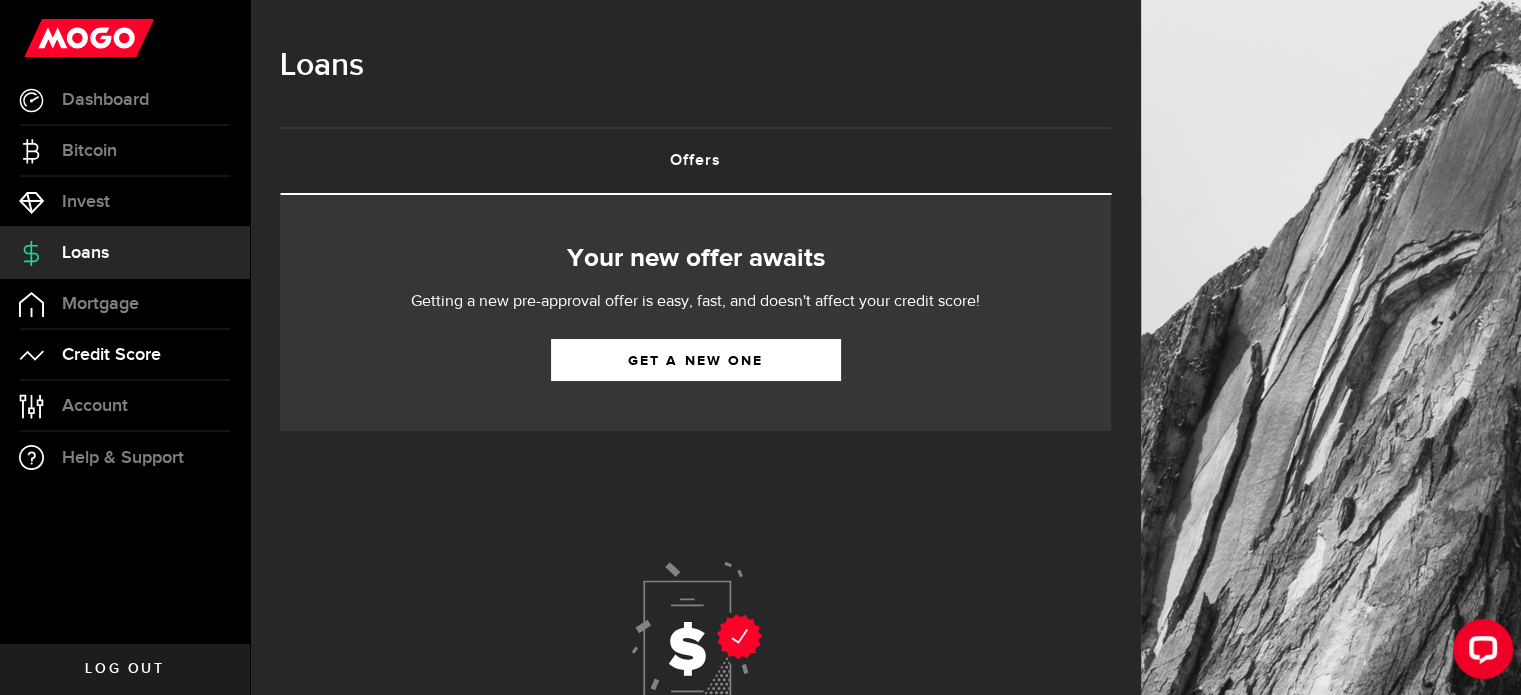 click on "Credit Score" at bounding box center (111, 355) 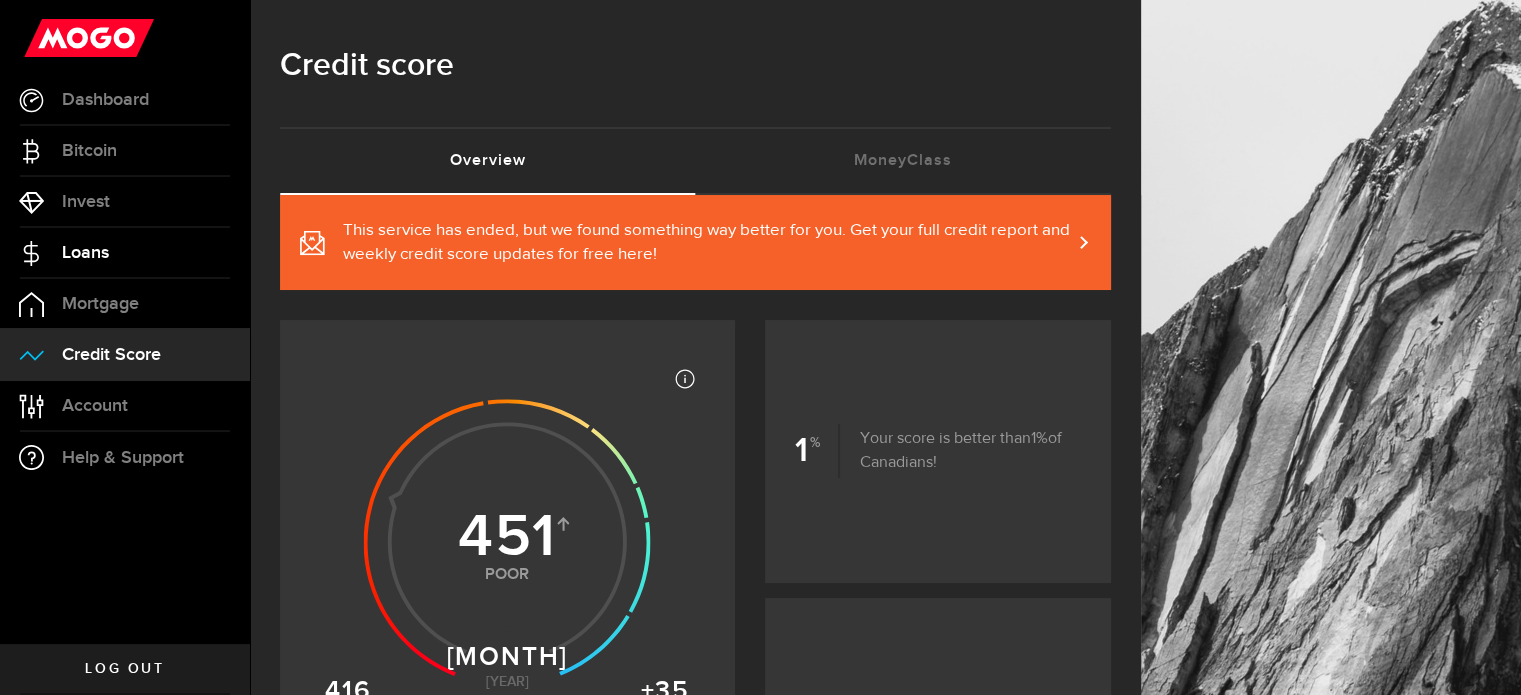 click on "Loans" at bounding box center (125, 253) 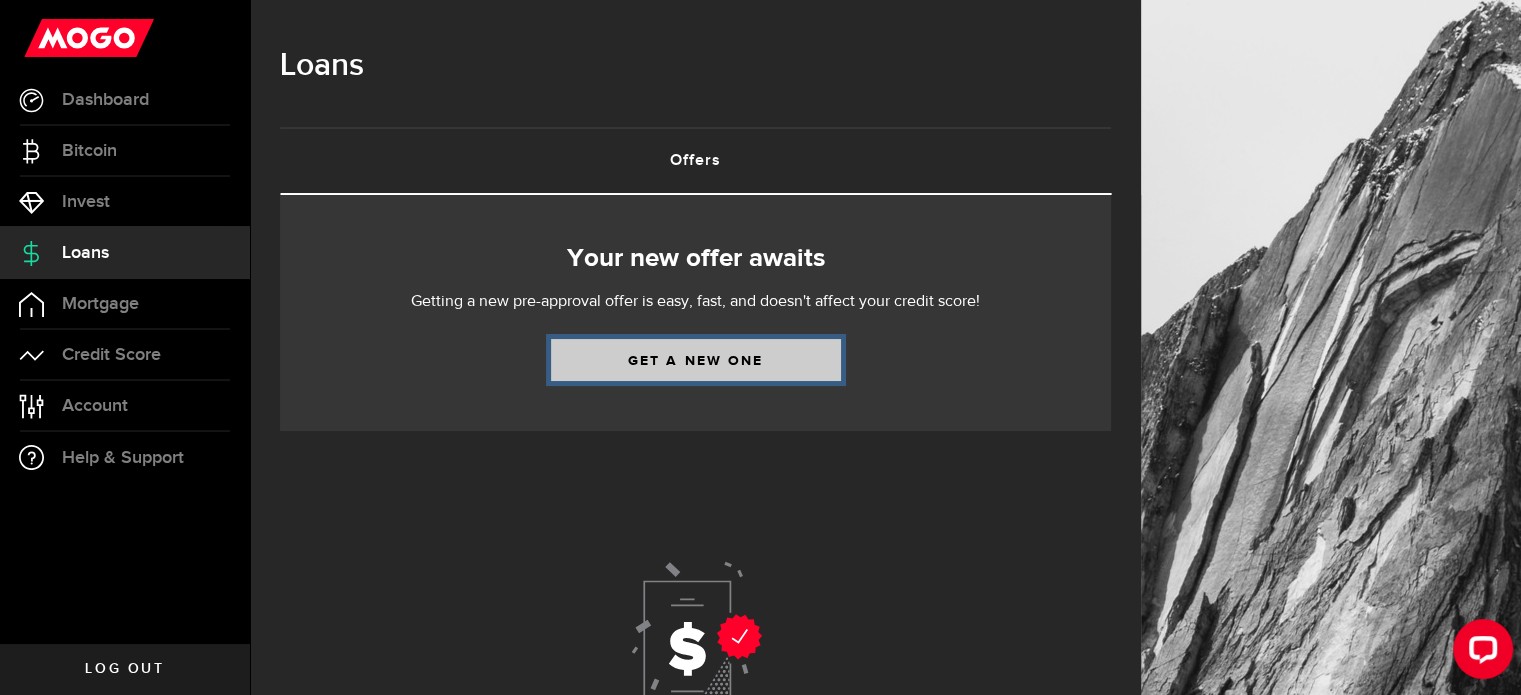 click on "Get a new one" at bounding box center [696, 360] 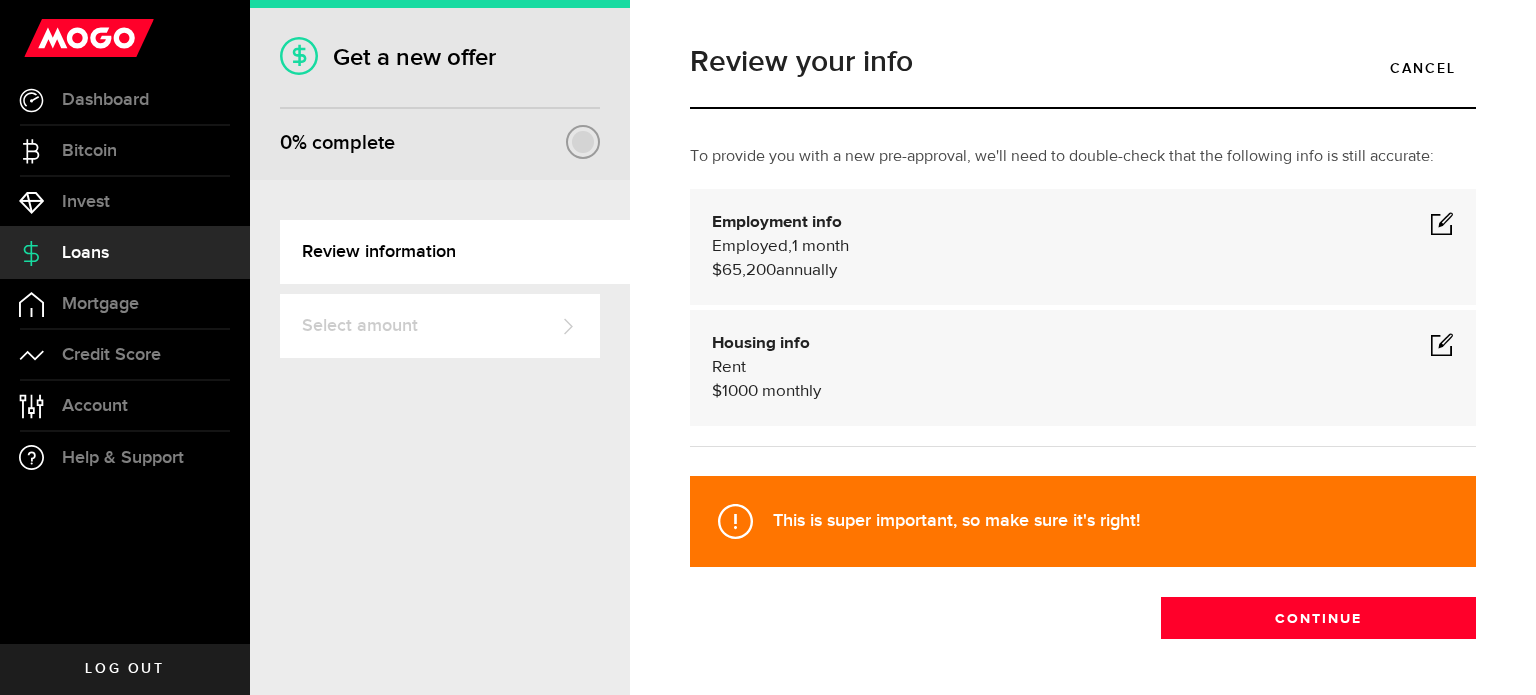 click at bounding box center [1442, 223] 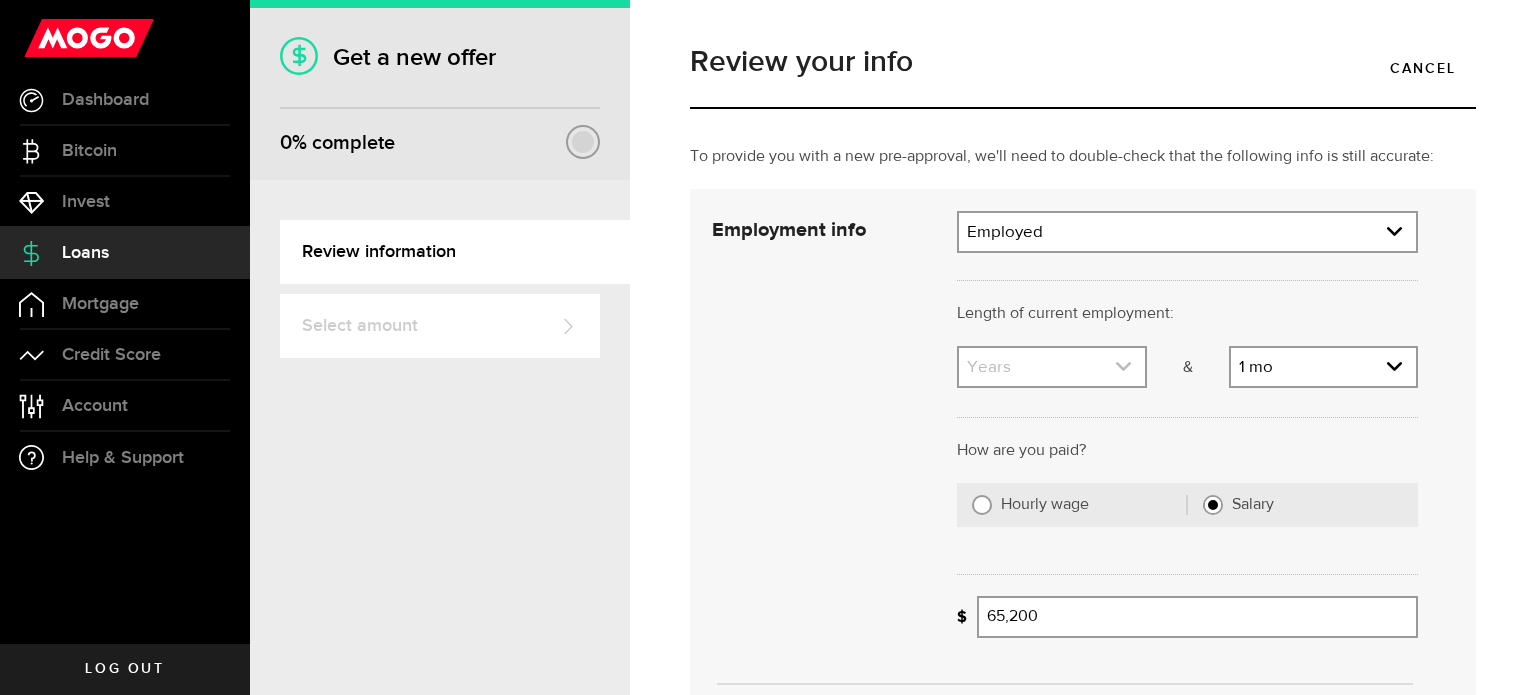 click at bounding box center [1051, 367] 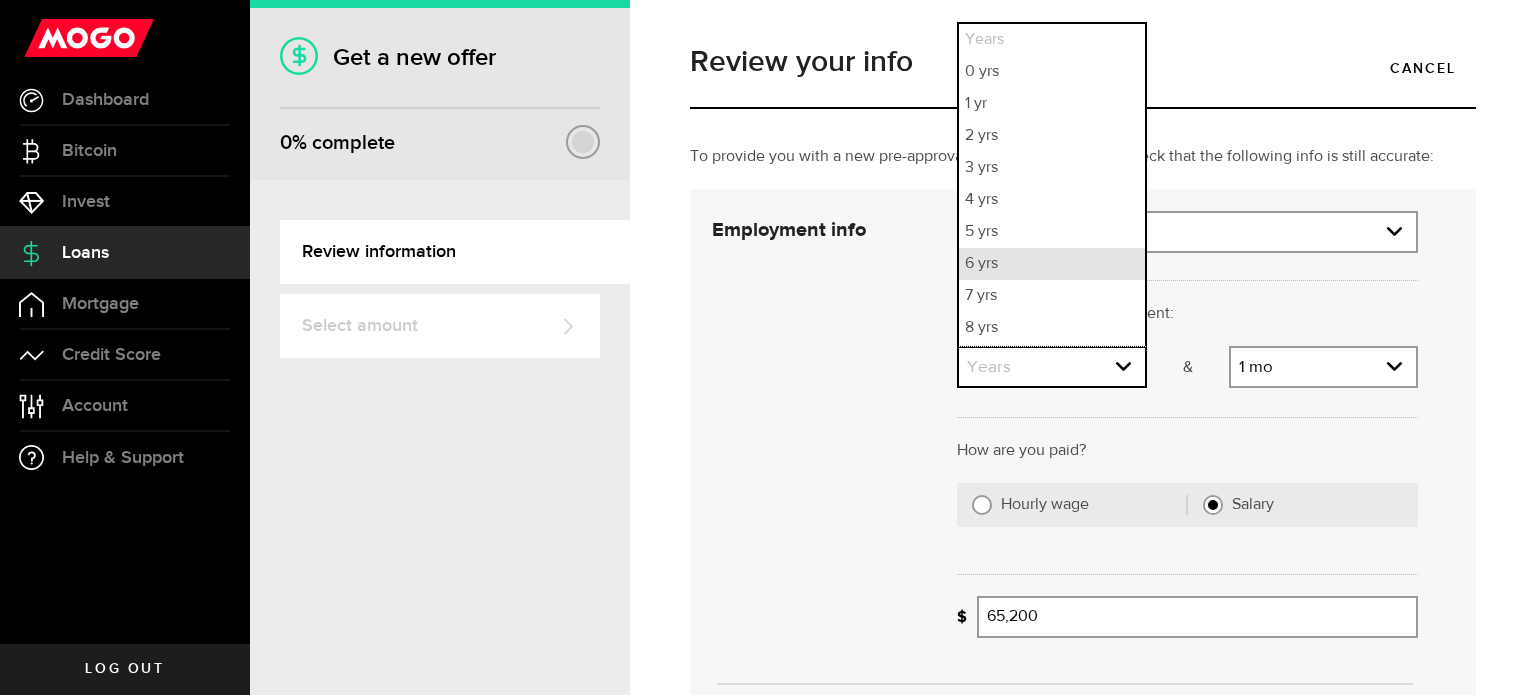 scroll, scrollTop: 29, scrollLeft: 0, axis: vertical 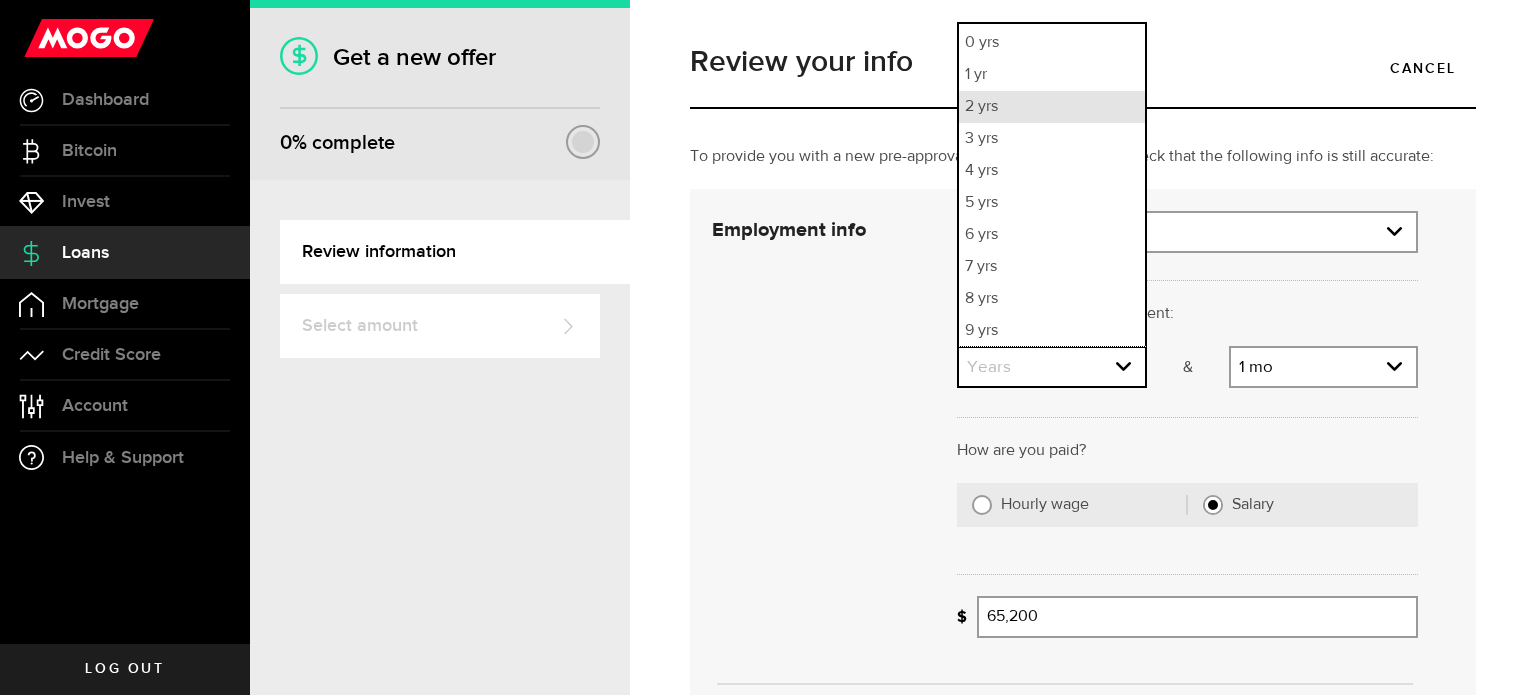click on "2 yrs" at bounding box center (1051, 107) 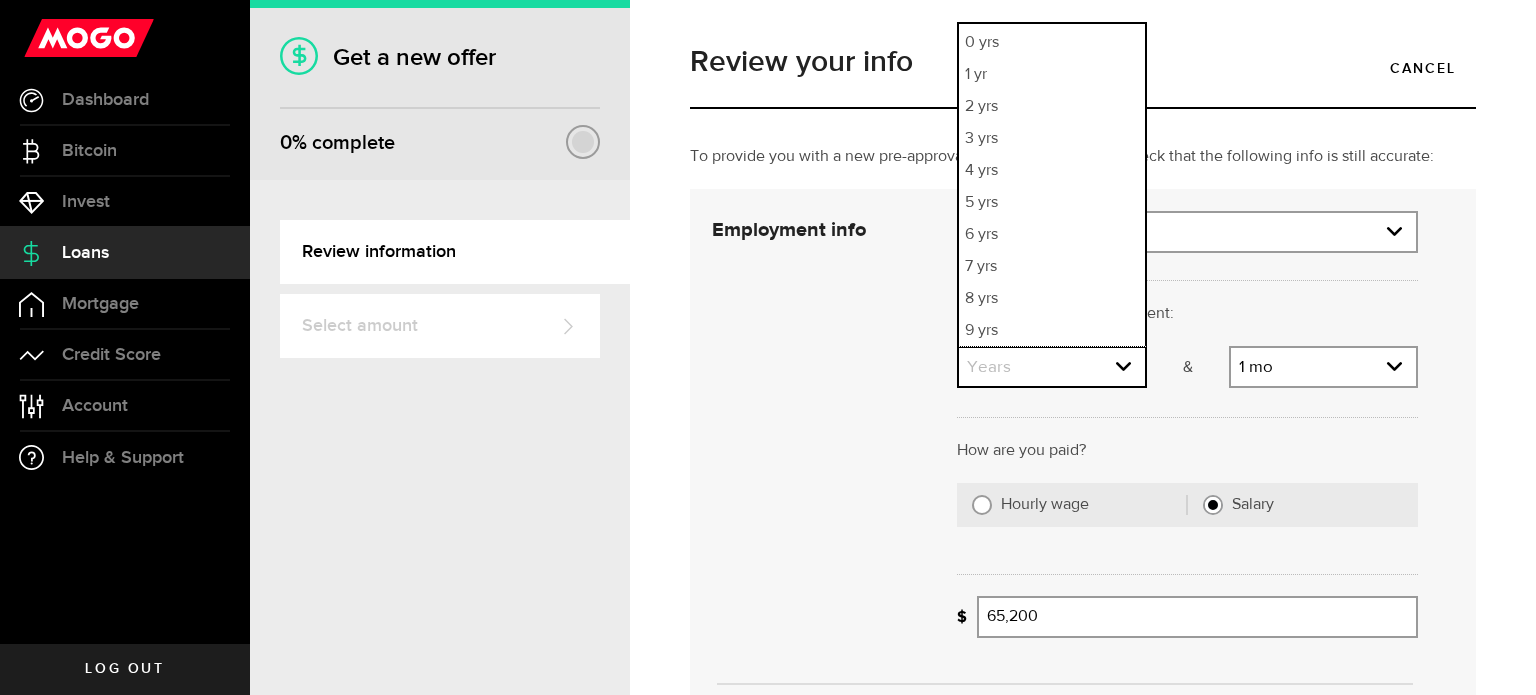 select on "2" 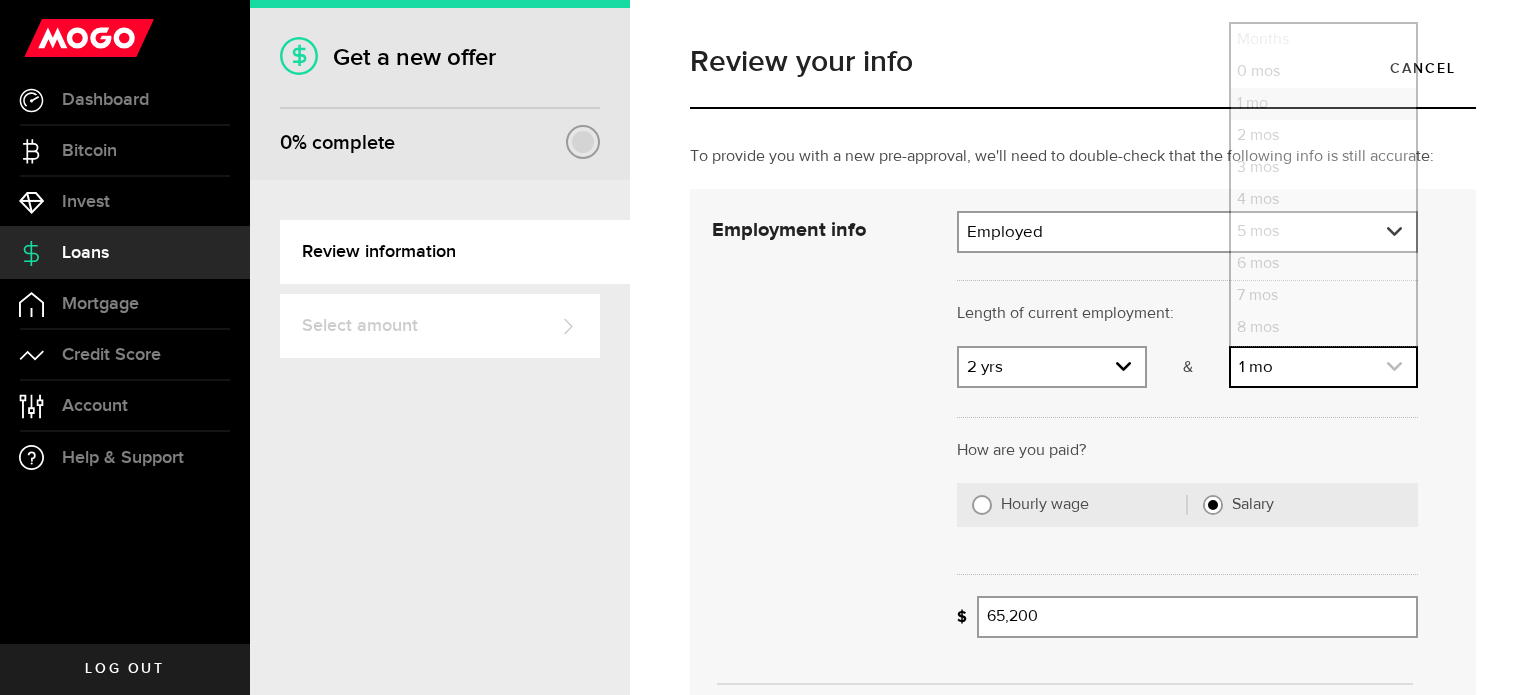 click at bounding box center (1323, 367) 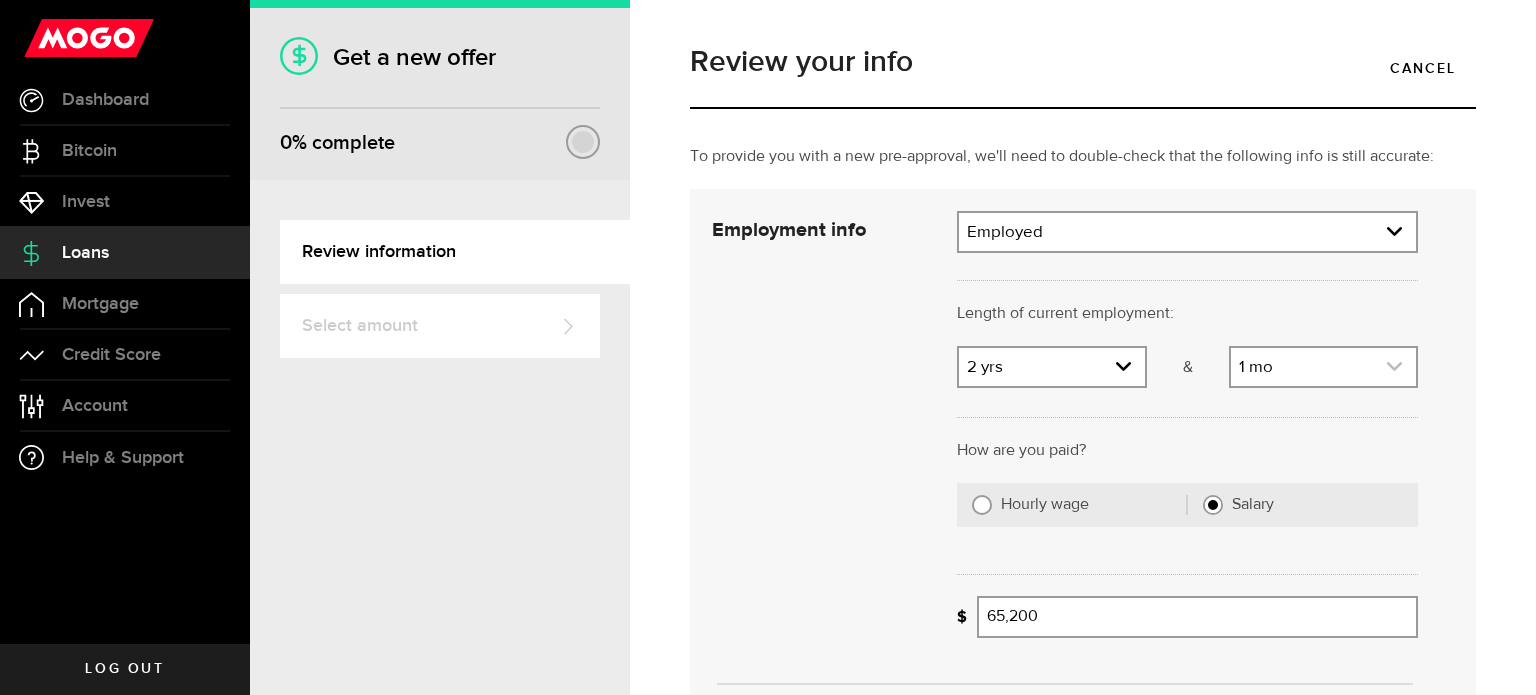 click at bounding box center (1323, 367) 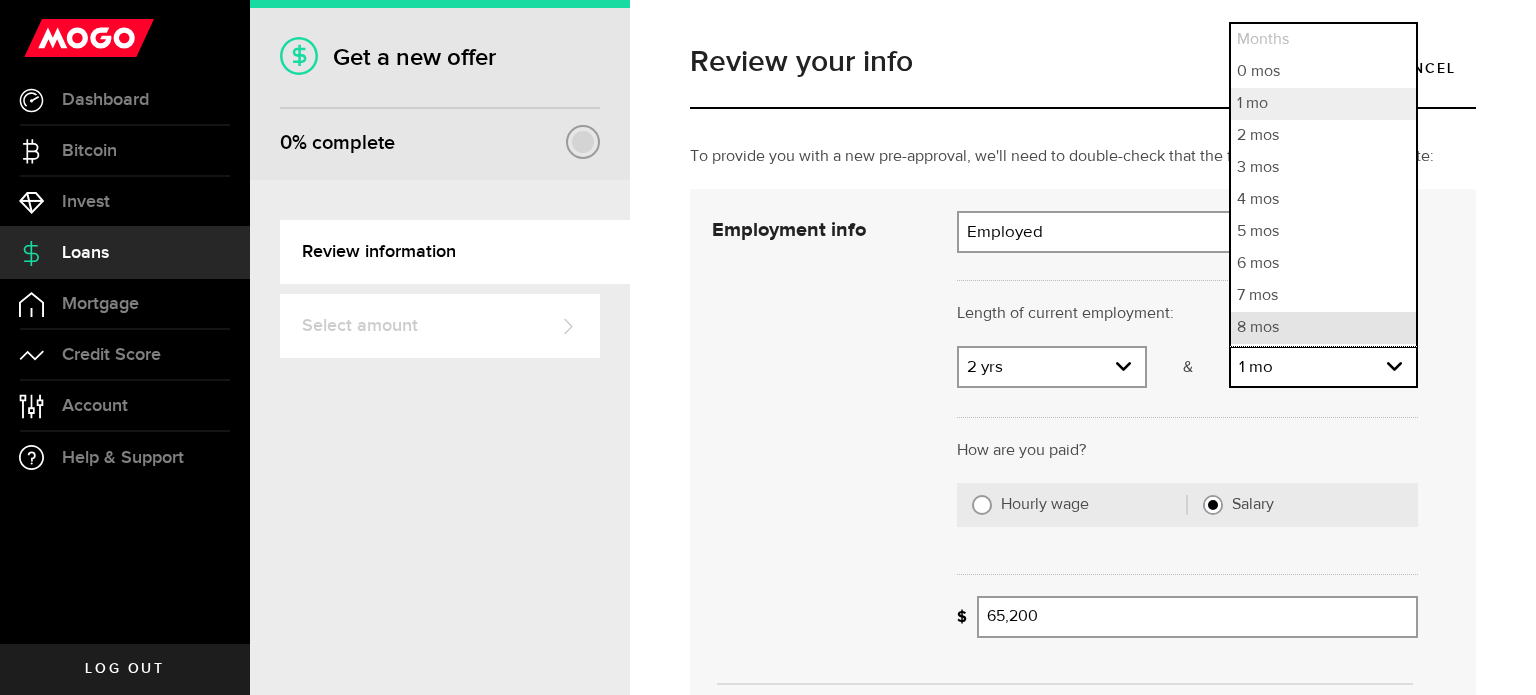 scroll, scrollTop: 29, scrollLeft: 0, axis: vertical 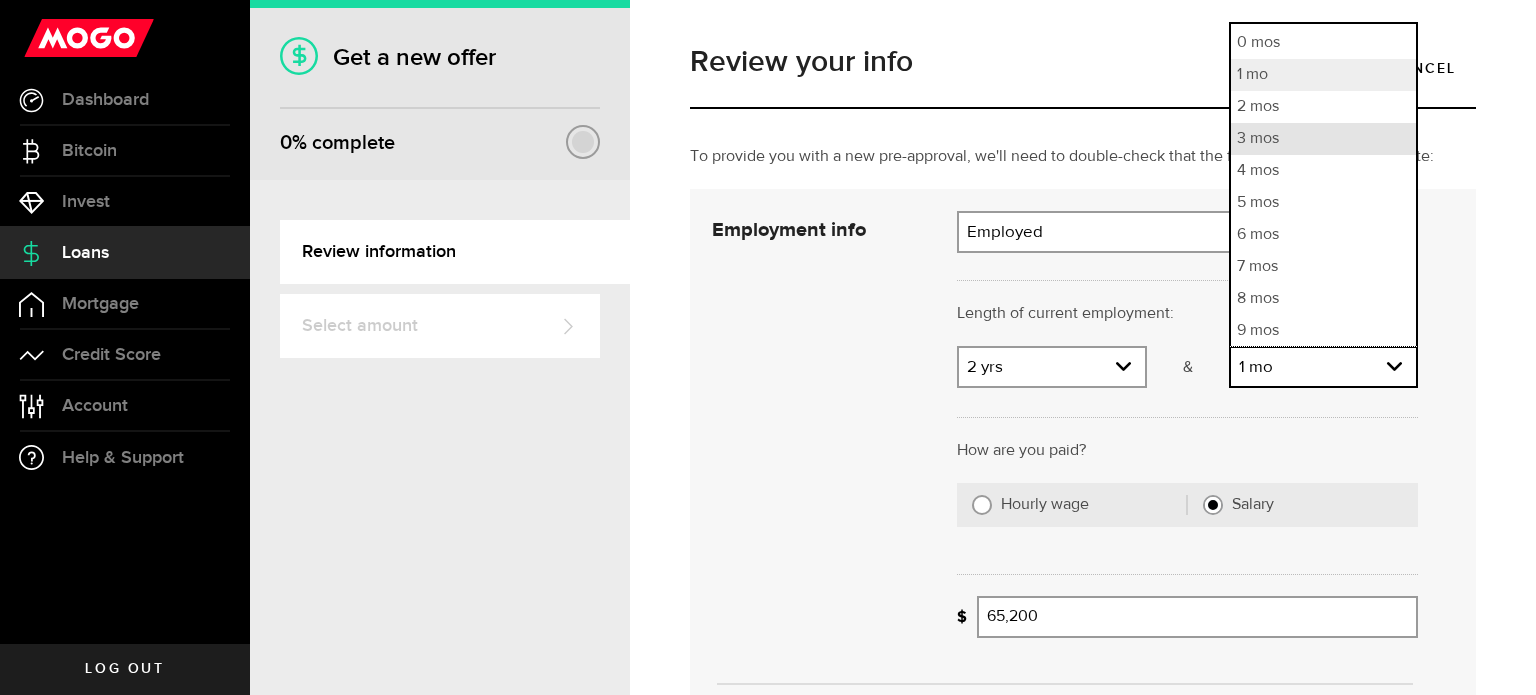 click on "3 mos" at bounding box center (1323, 139) 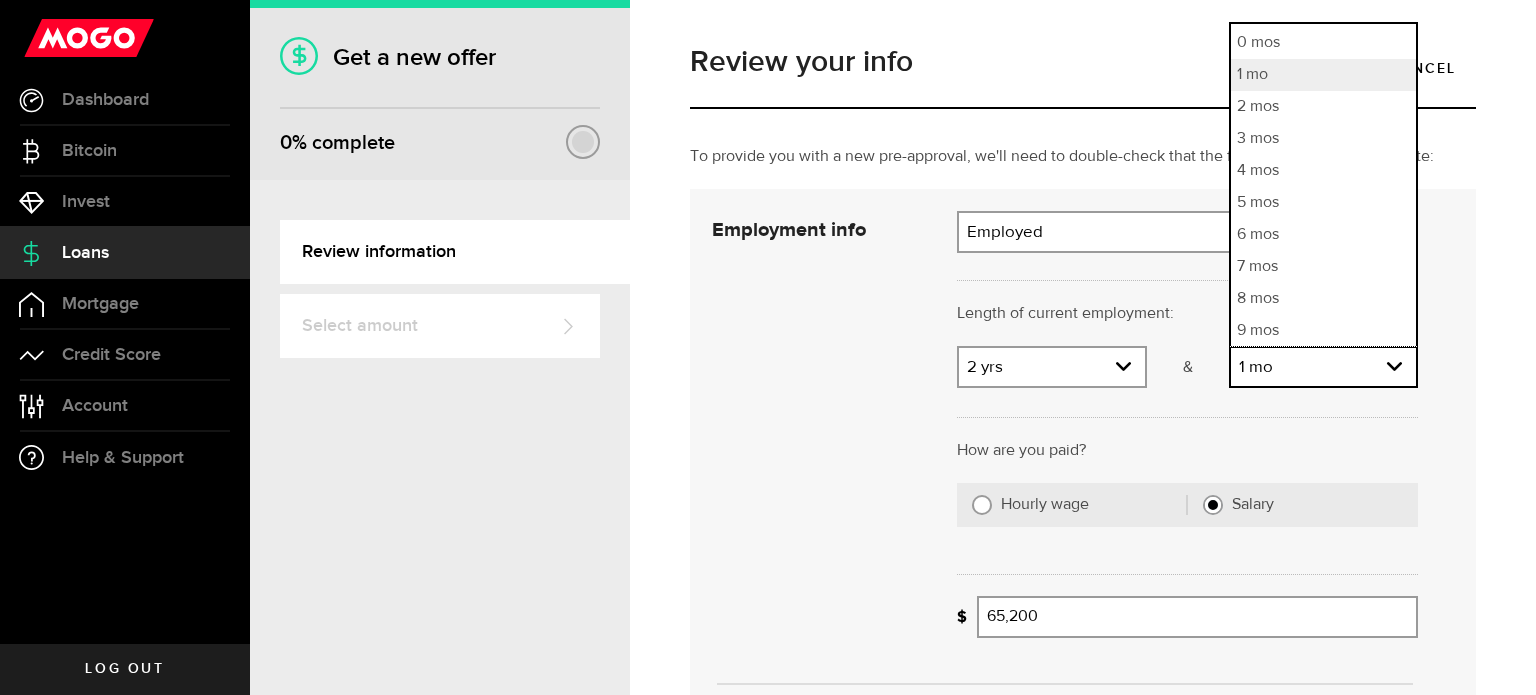 select on "3" 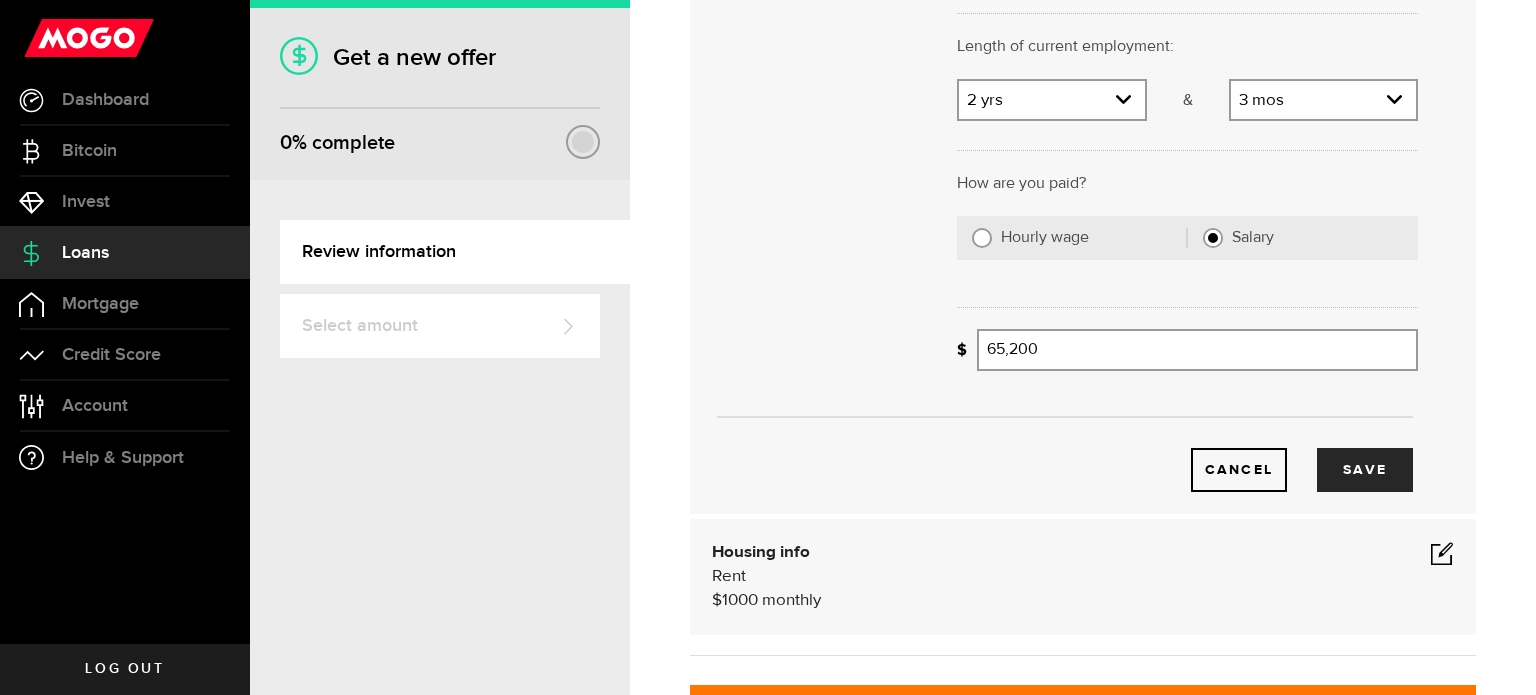 scroll, scrollTop: 268, scrollLeft: 0, axis: vertical 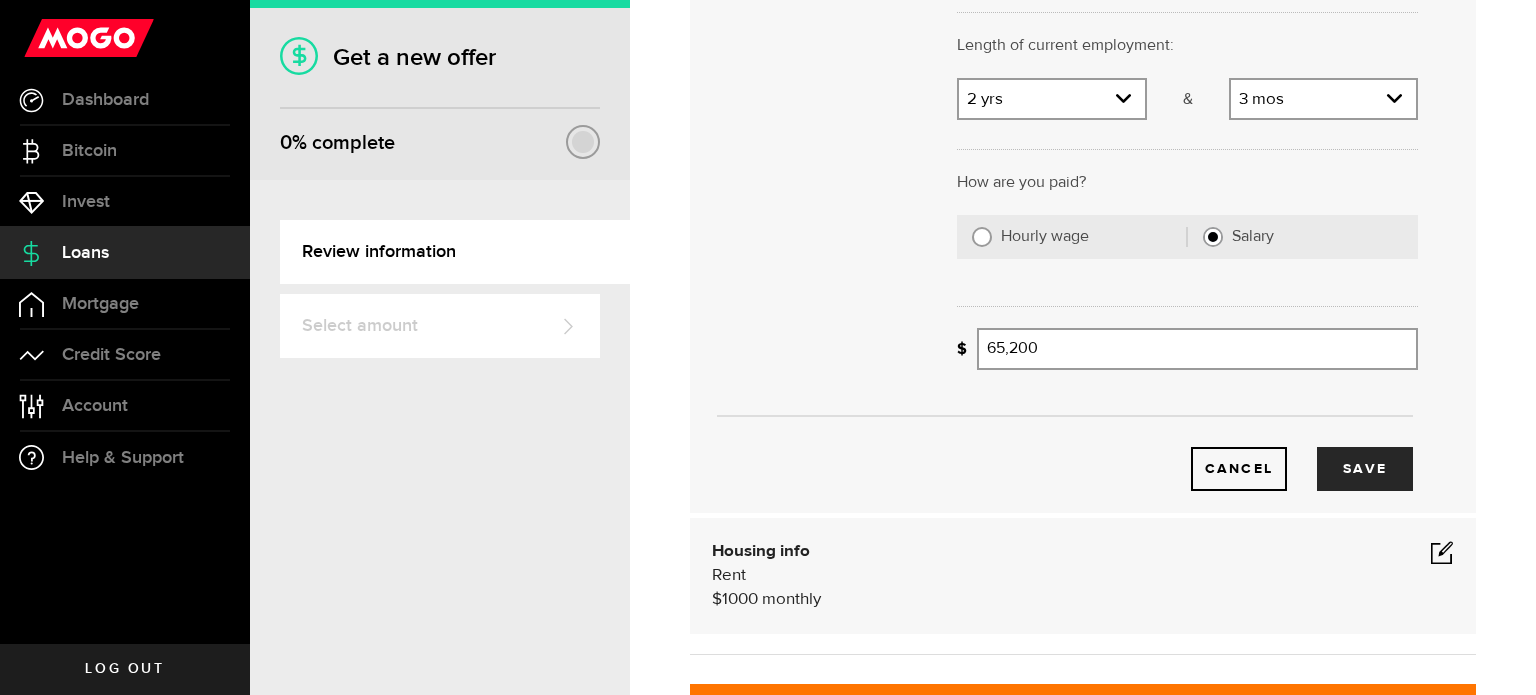 click on "Hourly wage" at bounding box center (982, 237) 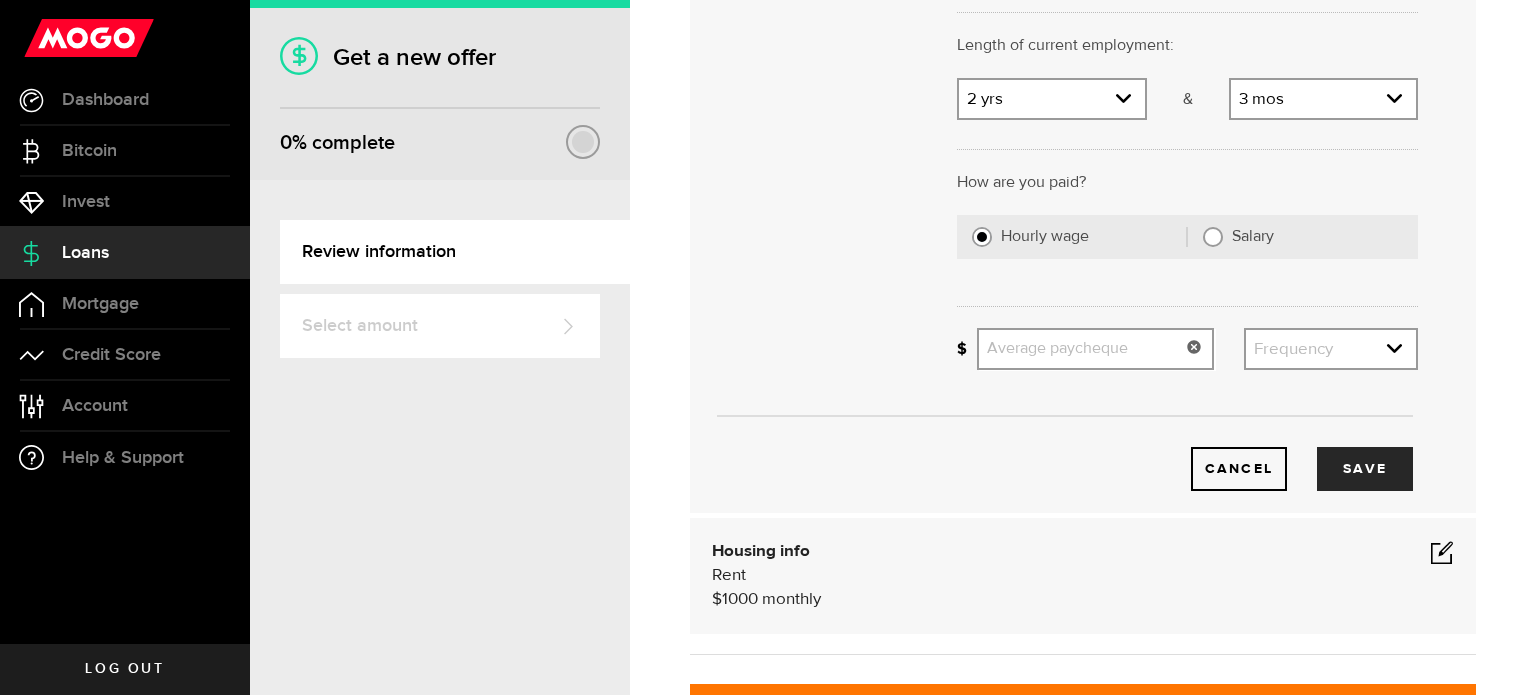 click on "Average paycheque" at bounding box center [1095, 349] 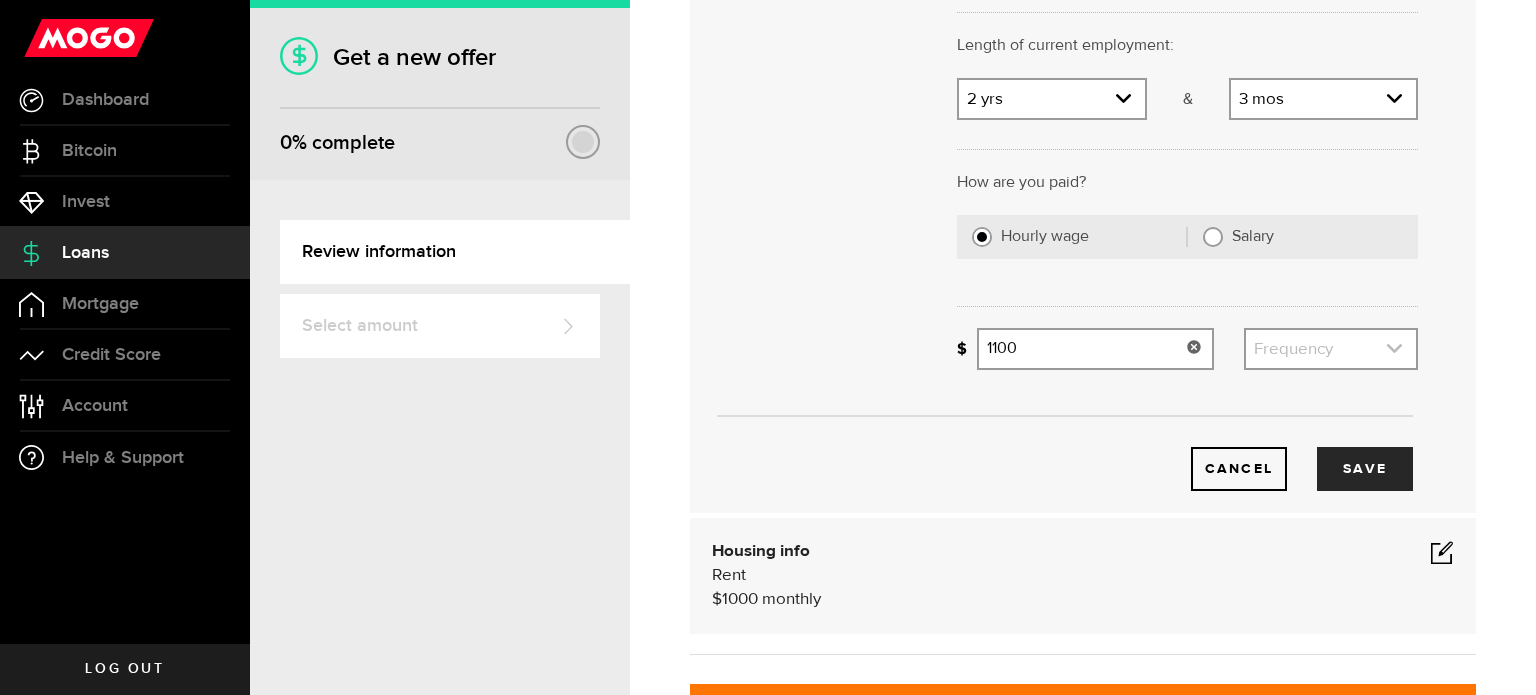 type on "1,100" 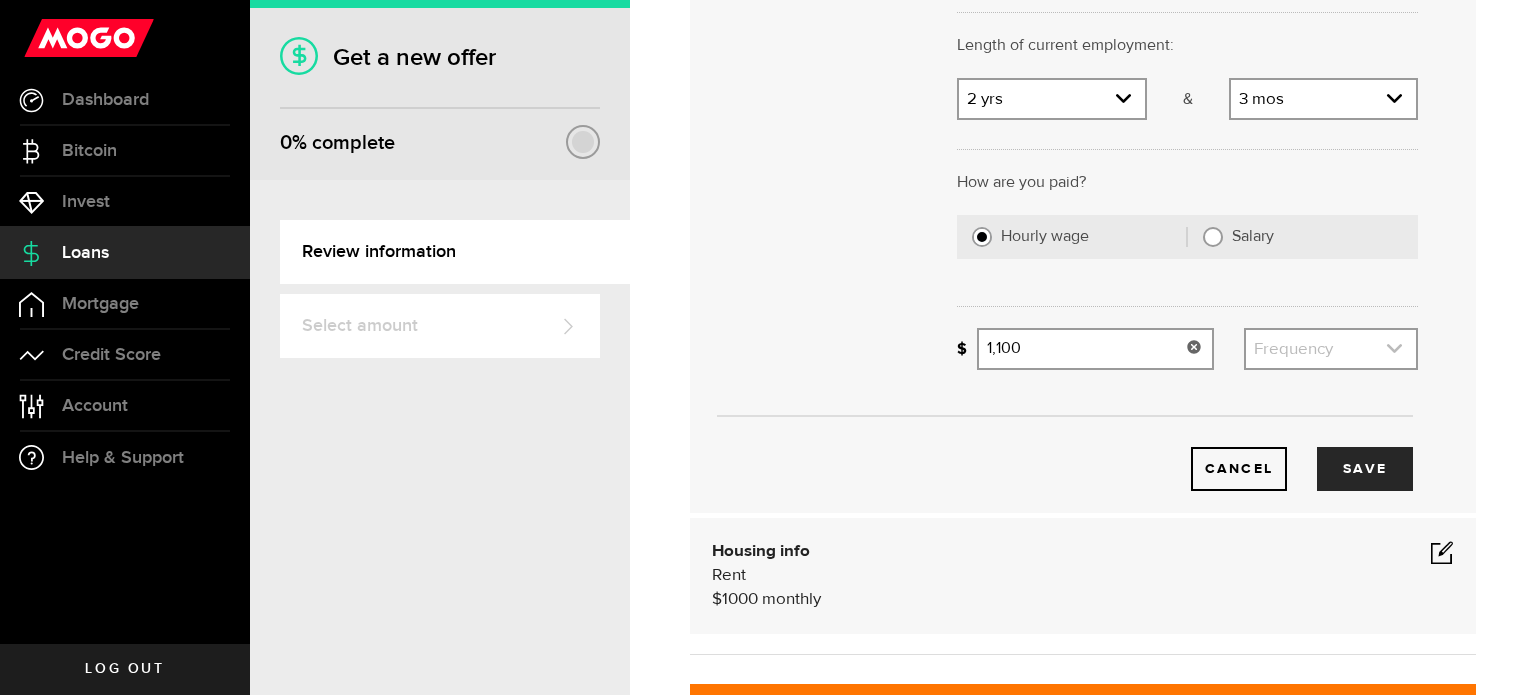 click at bounding box center [1331, 349] 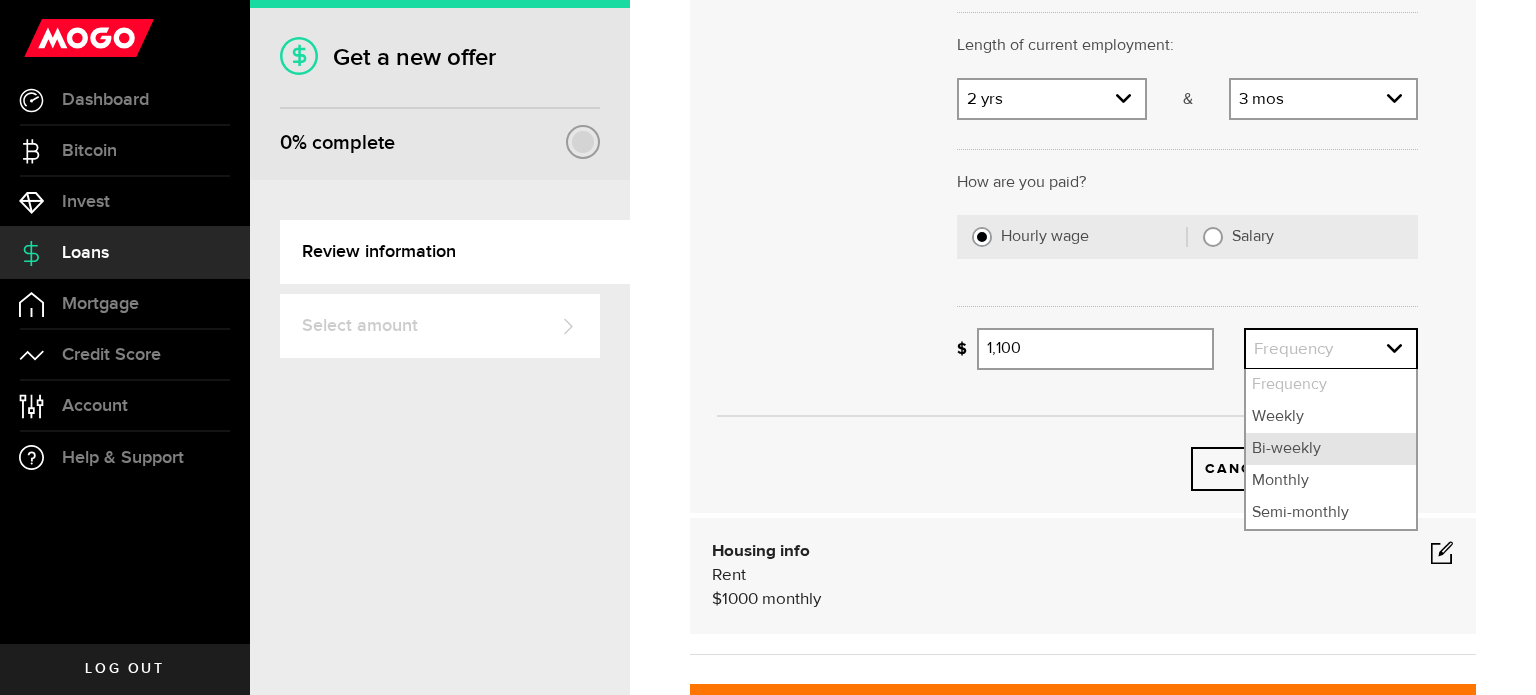 click on "Bi-weekly" at bounding box center [1331, 449] 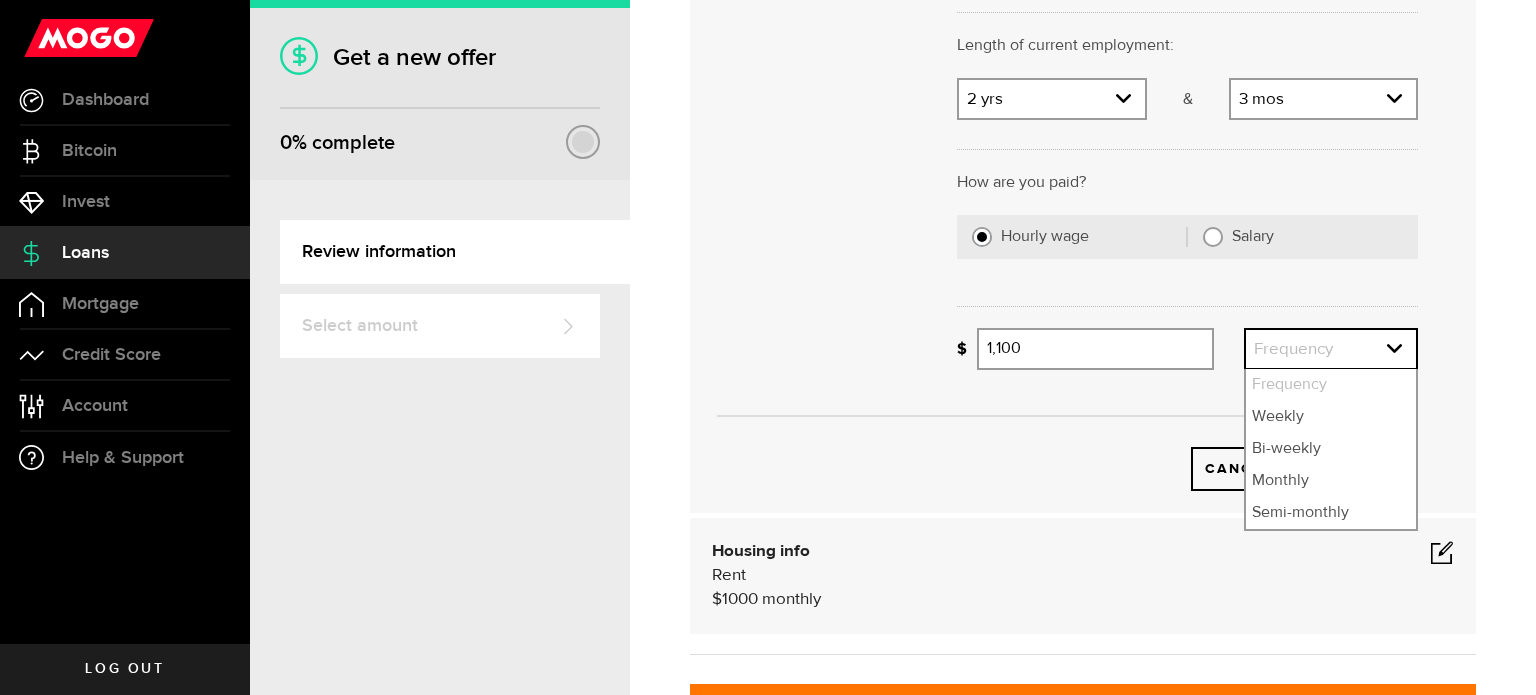 select on "bi_weekly" 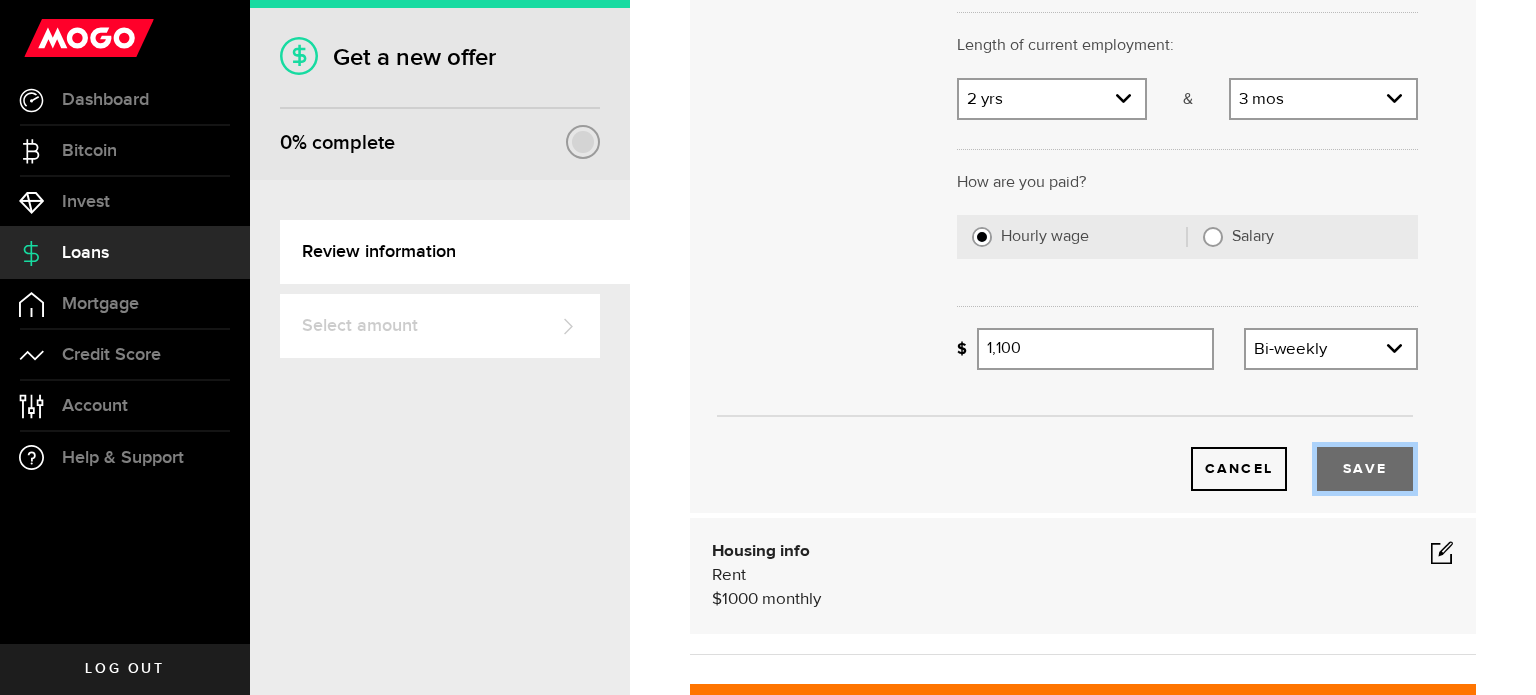 click on "Save" at bounding box center [1365, 469] 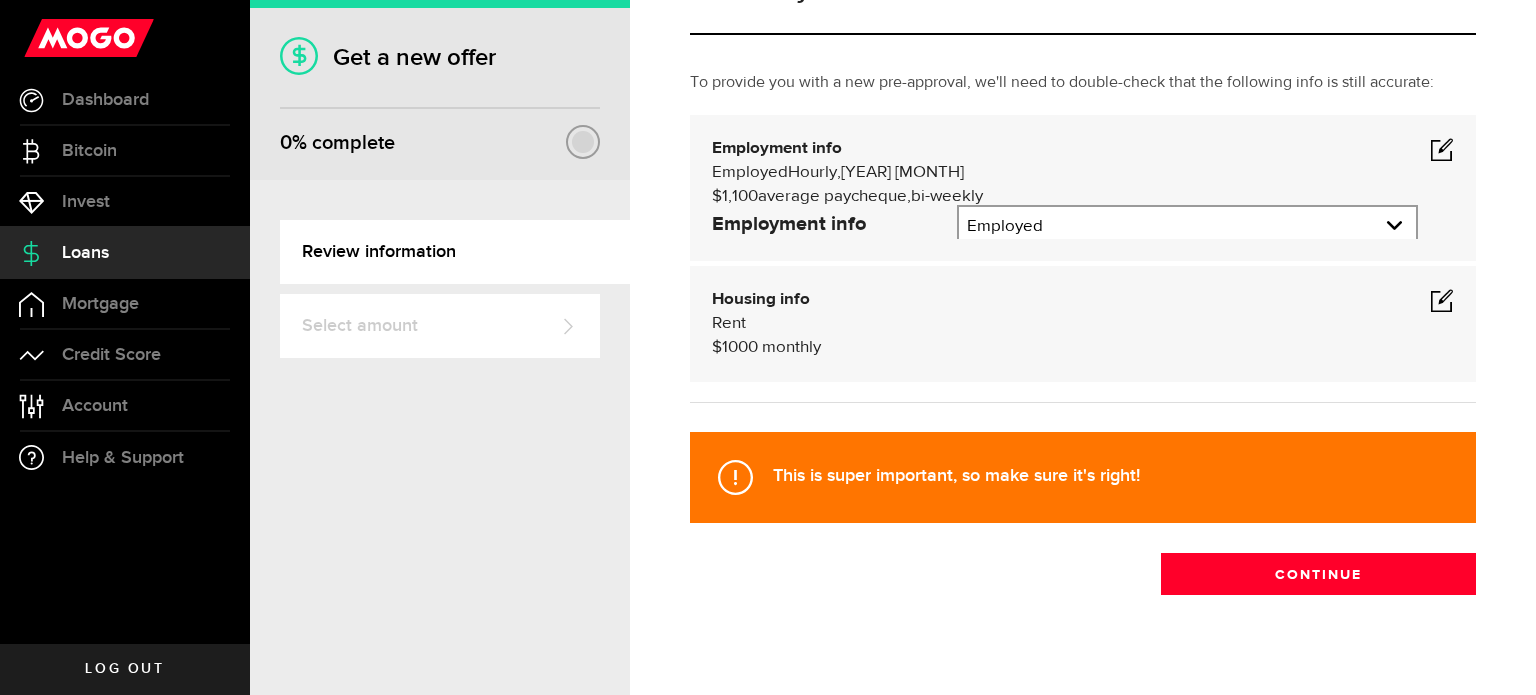scroll, scrollTop: 71, scrollLeft: 0, axis: vertical 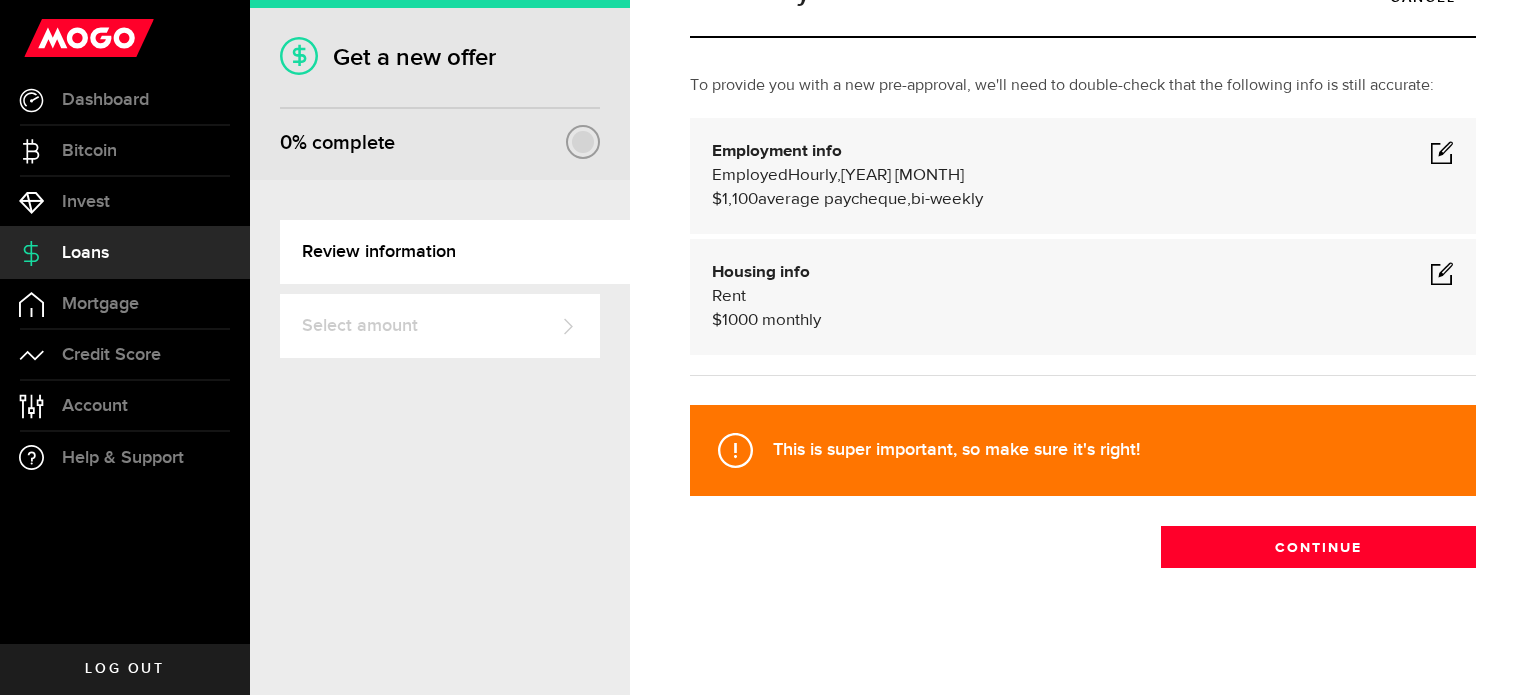 click at bounding box center (1442, 273) 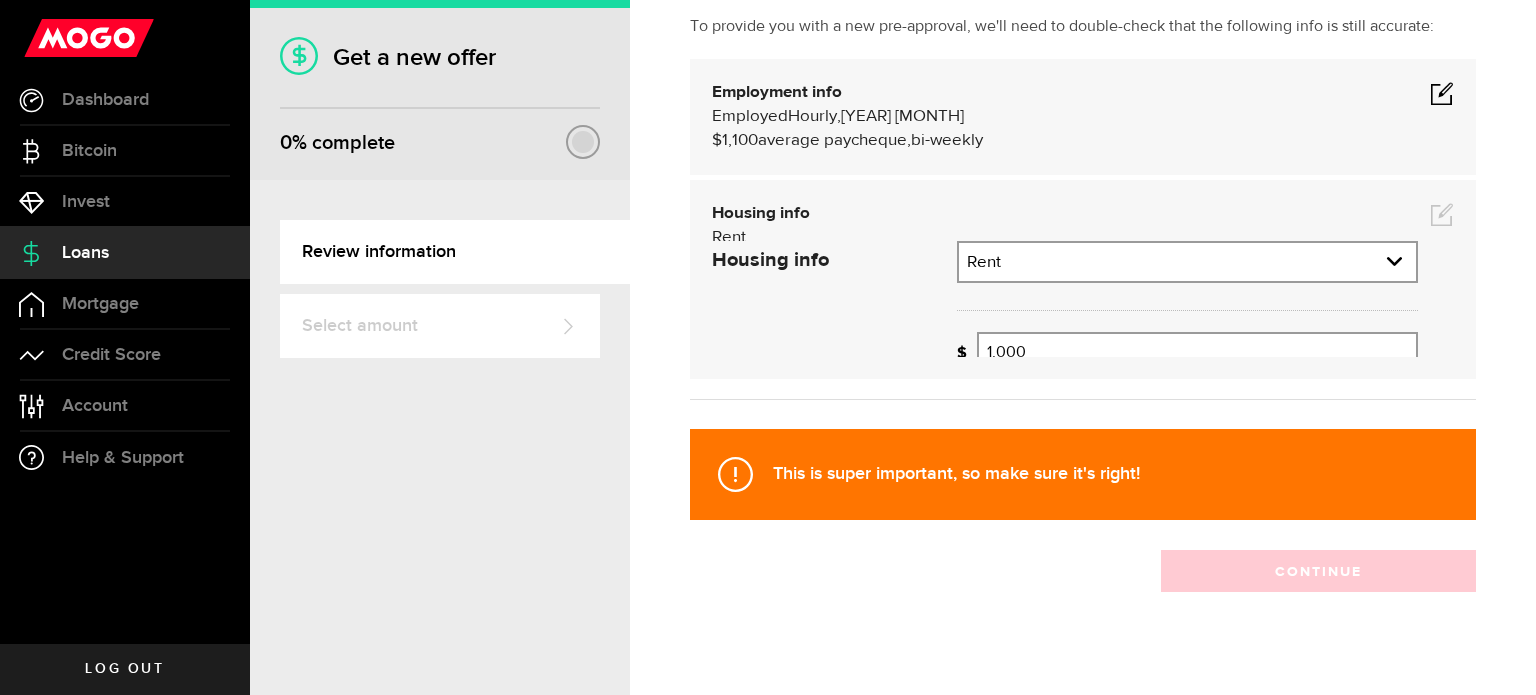scroll, scrollTop: 178, scrollLeft: 0, axis: vertical 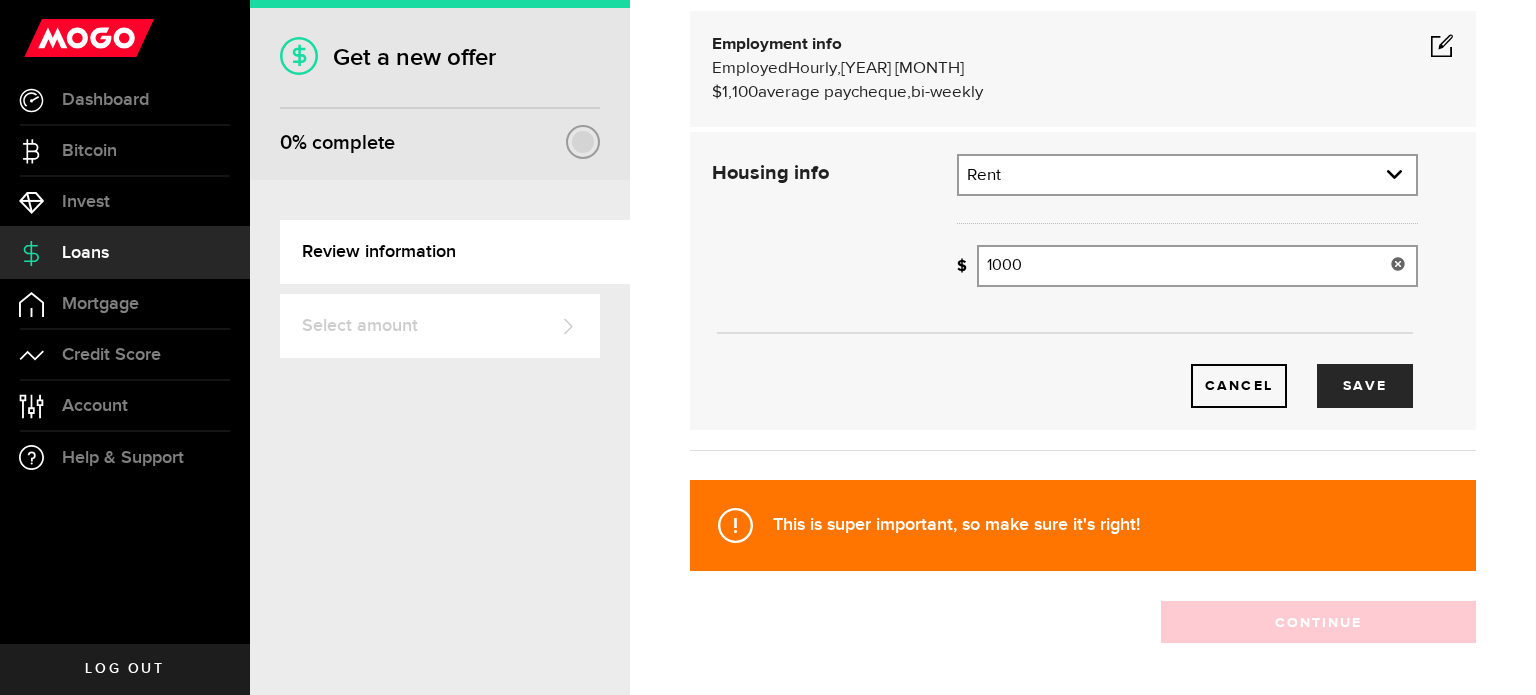 click on "1000" at bounding box center [1197, 266] 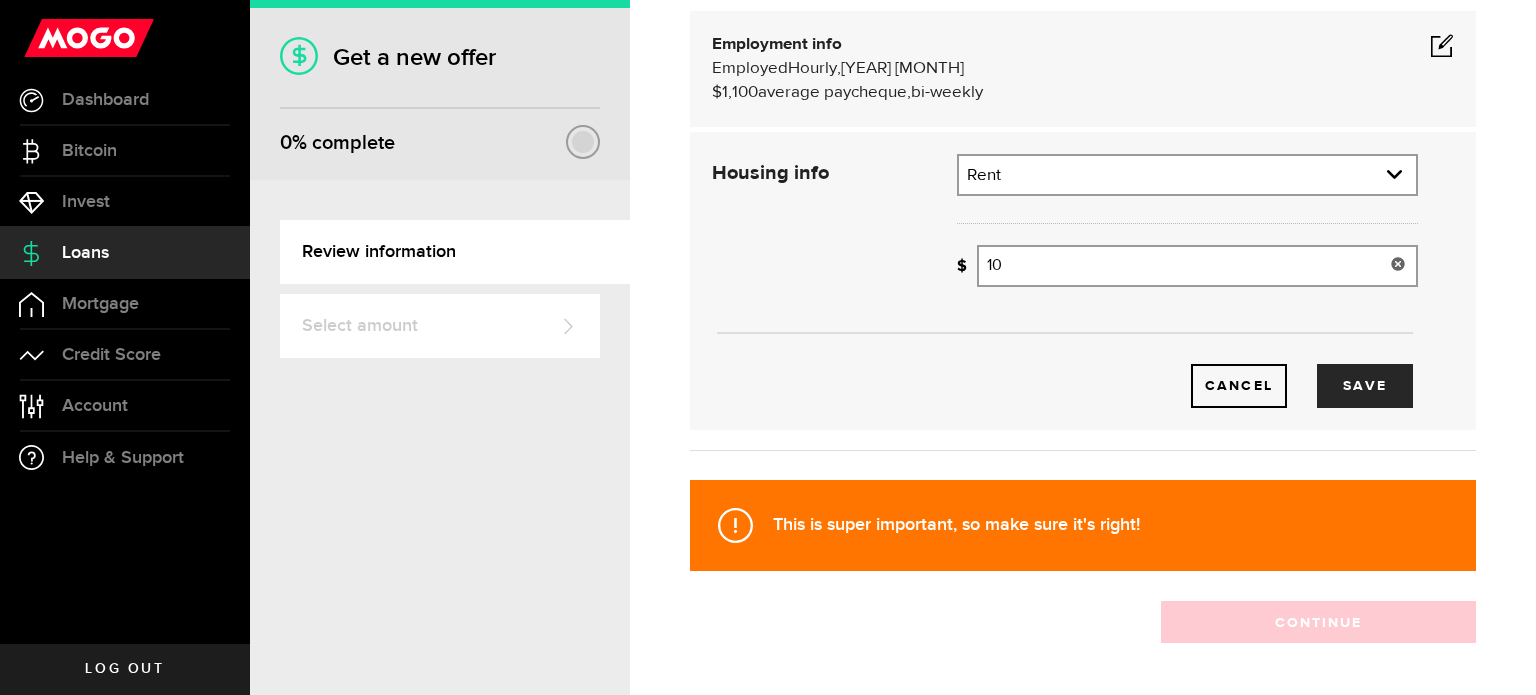type on "1" 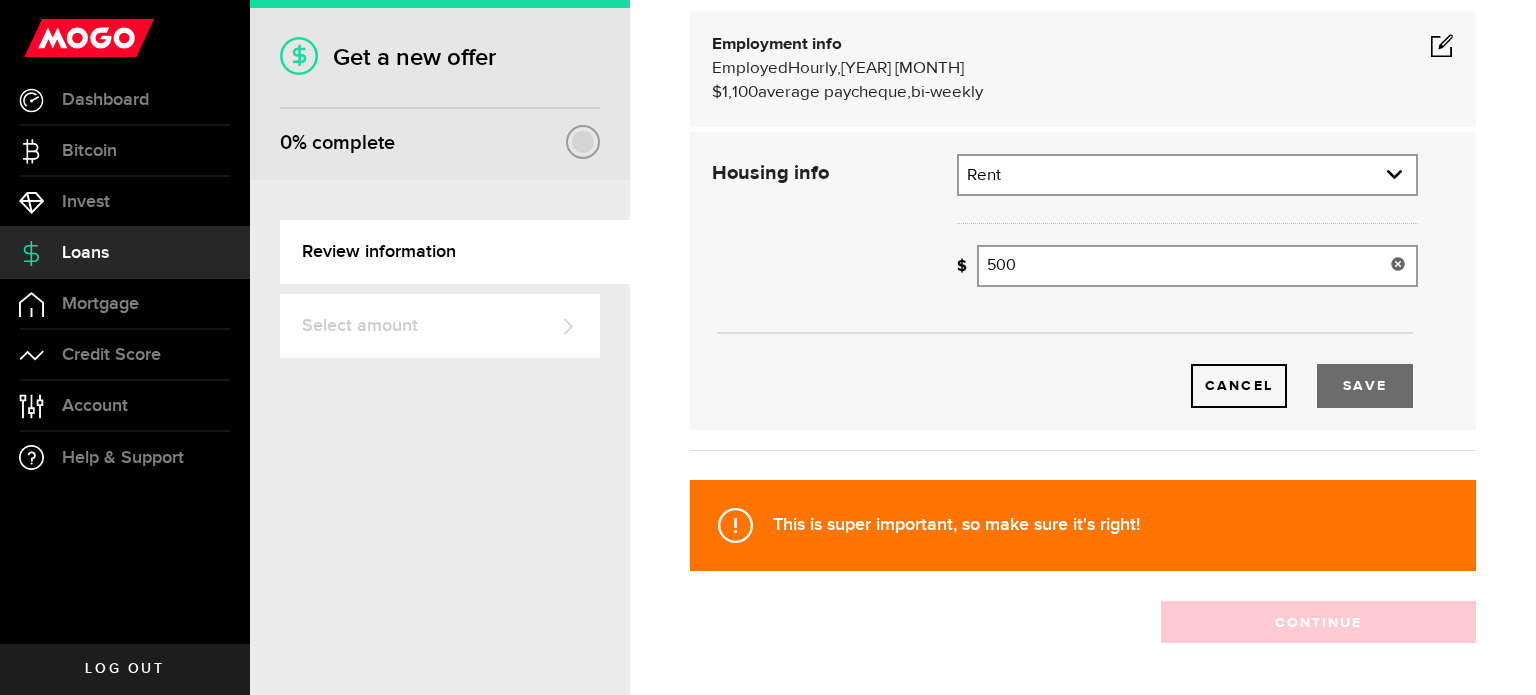 type on "500" 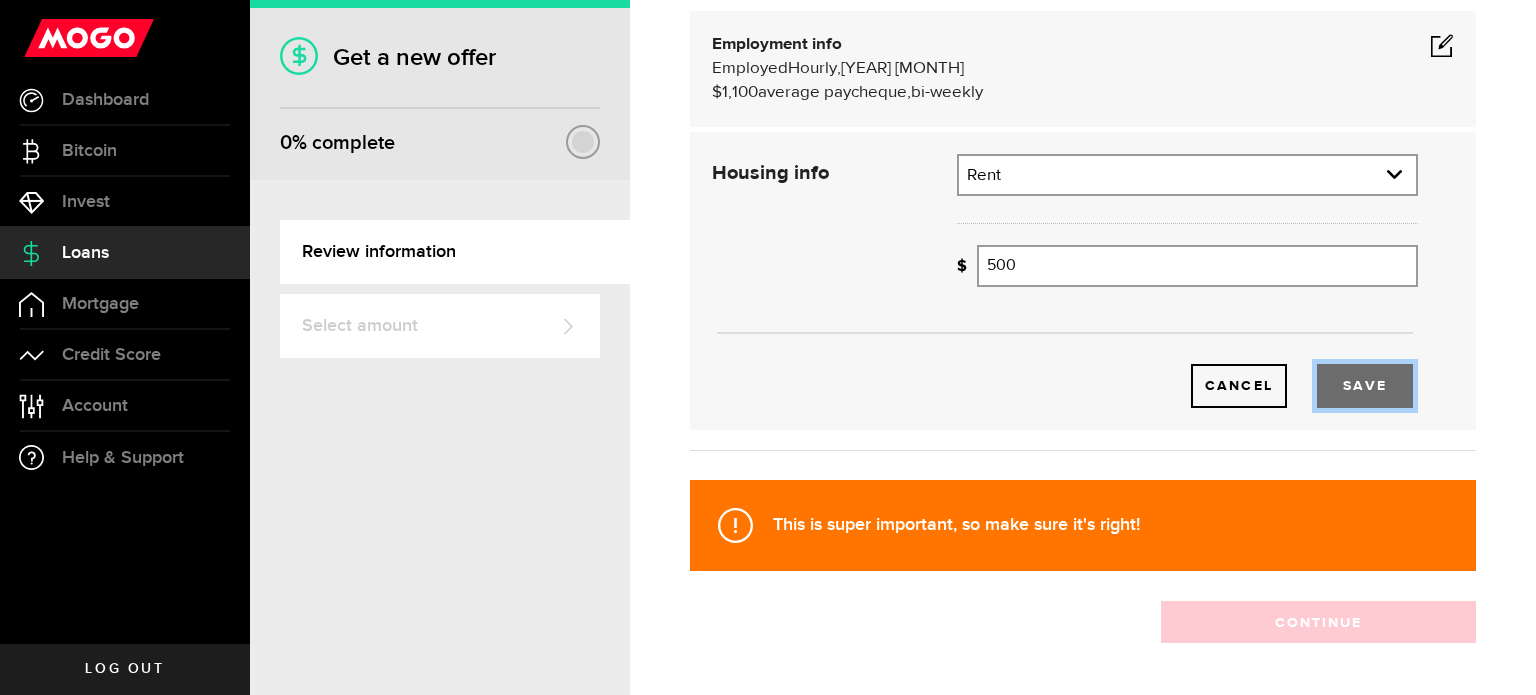 click on "Save" at bounding box center (1365, 386) 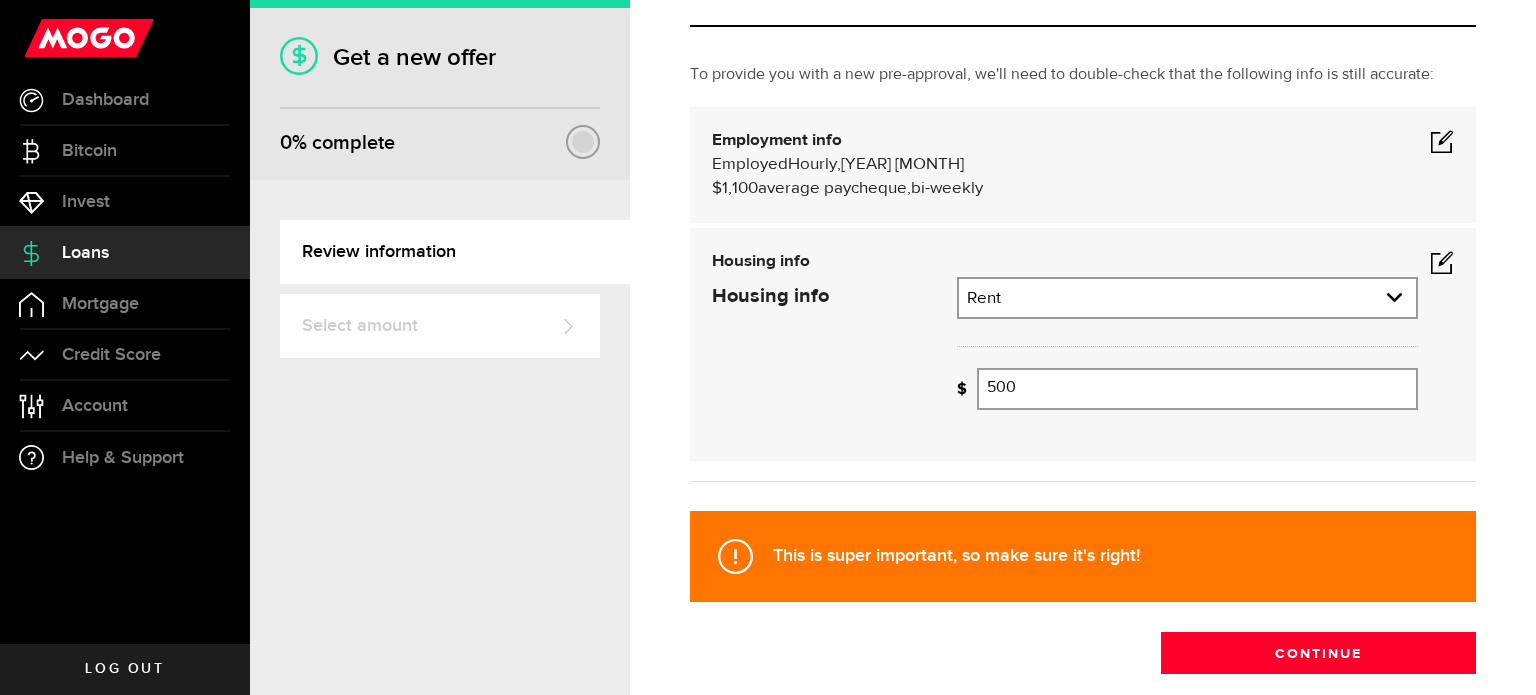 scroll, scrollTop: 71, scrollLeft: 0, axis: vertical 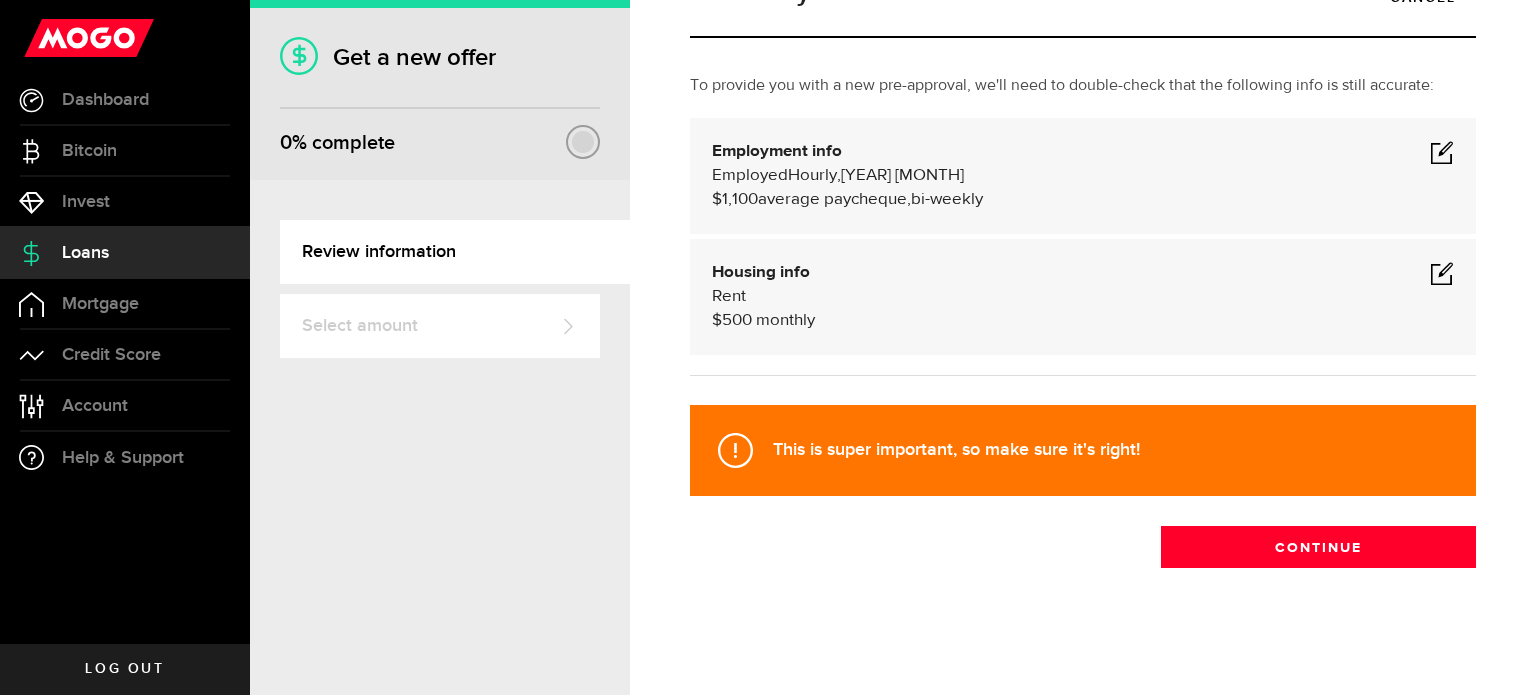 click at bounding box center (1442, 152) 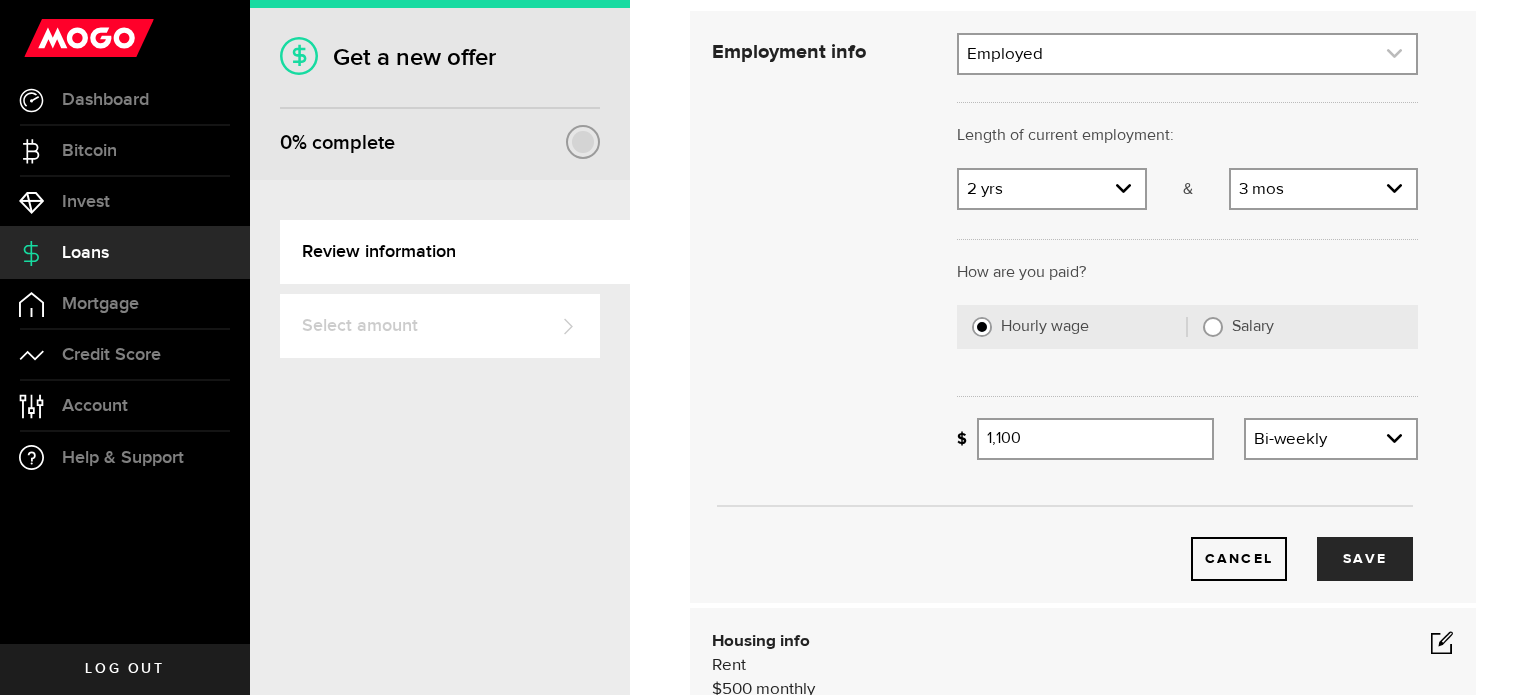 click at bounding box center [1187, 54] 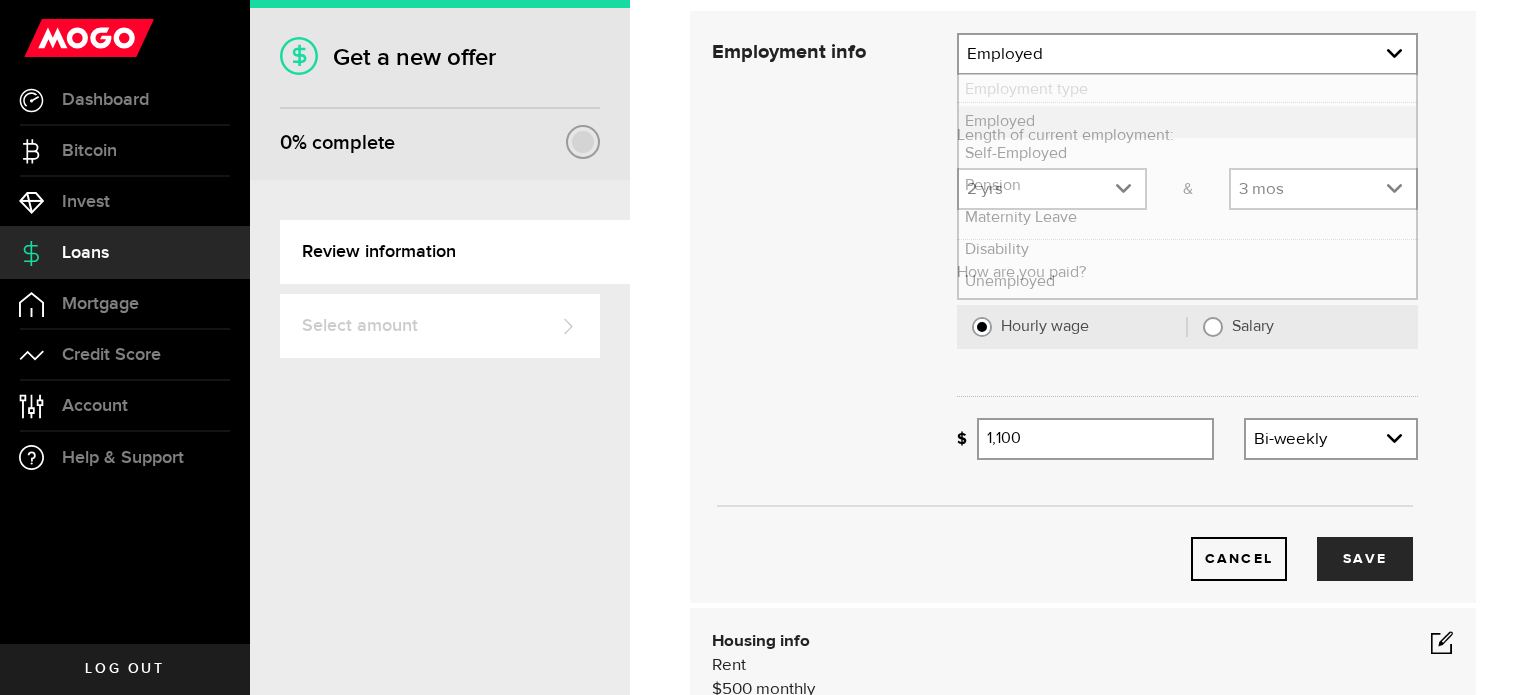 click on "Cancel Save" at bounding box center (1065, 307) 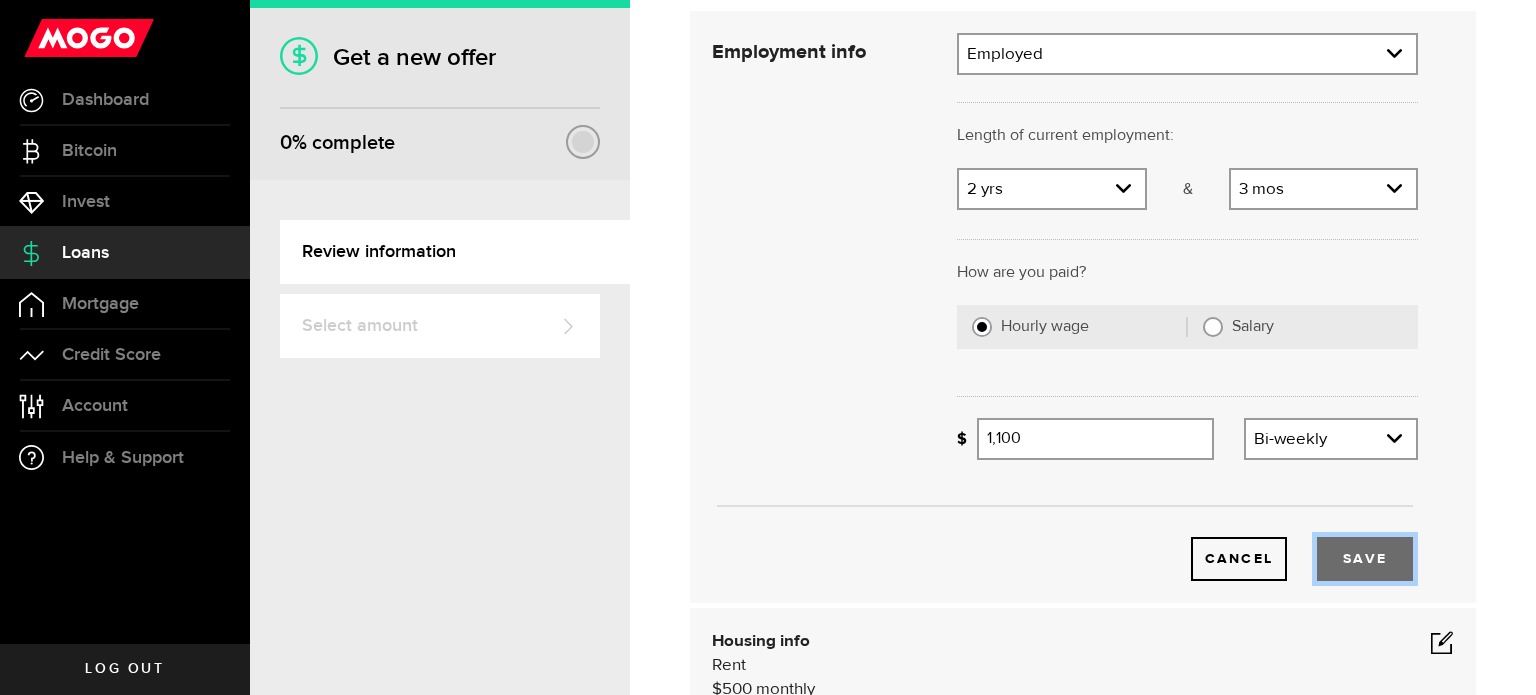 click on "Save" at bounding box center [1365, 559] 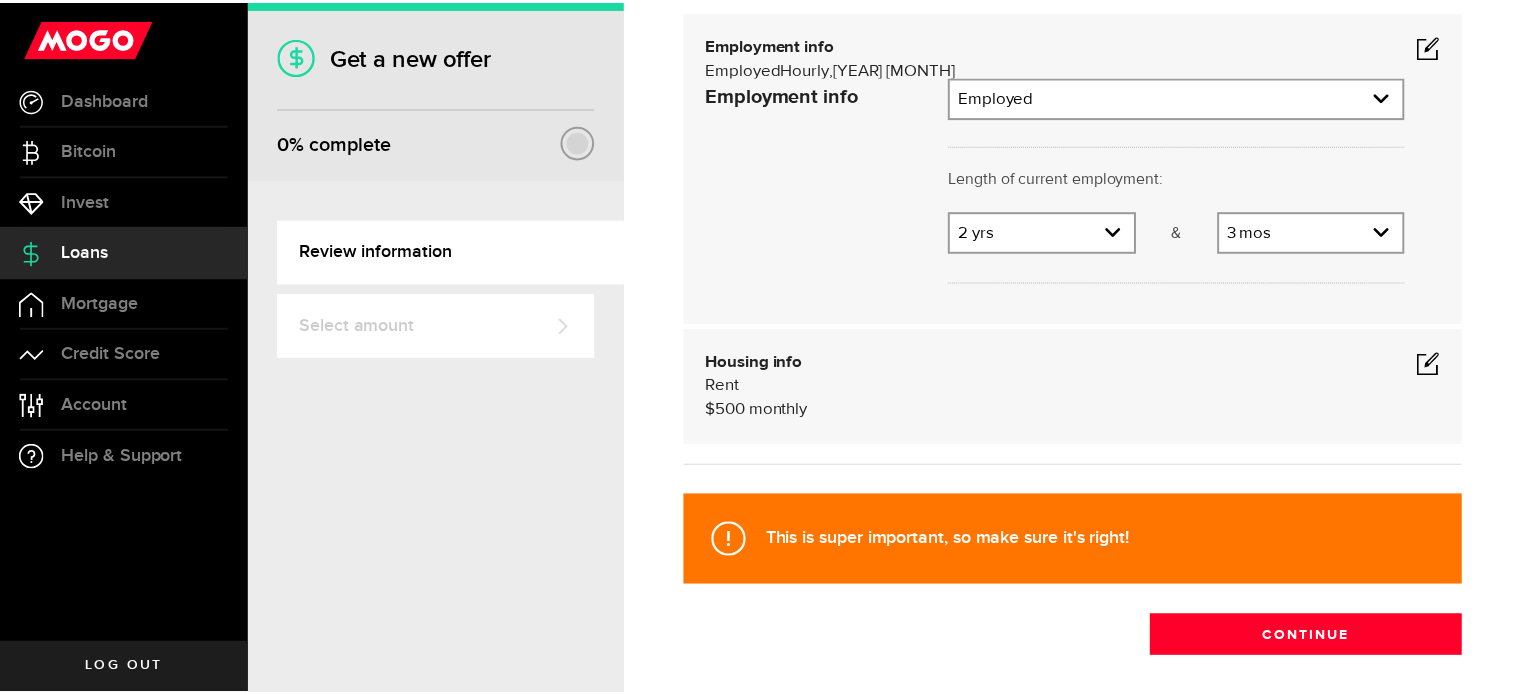 scroll, scrollTop: 71, scrollLeft: 0, axis: vertical 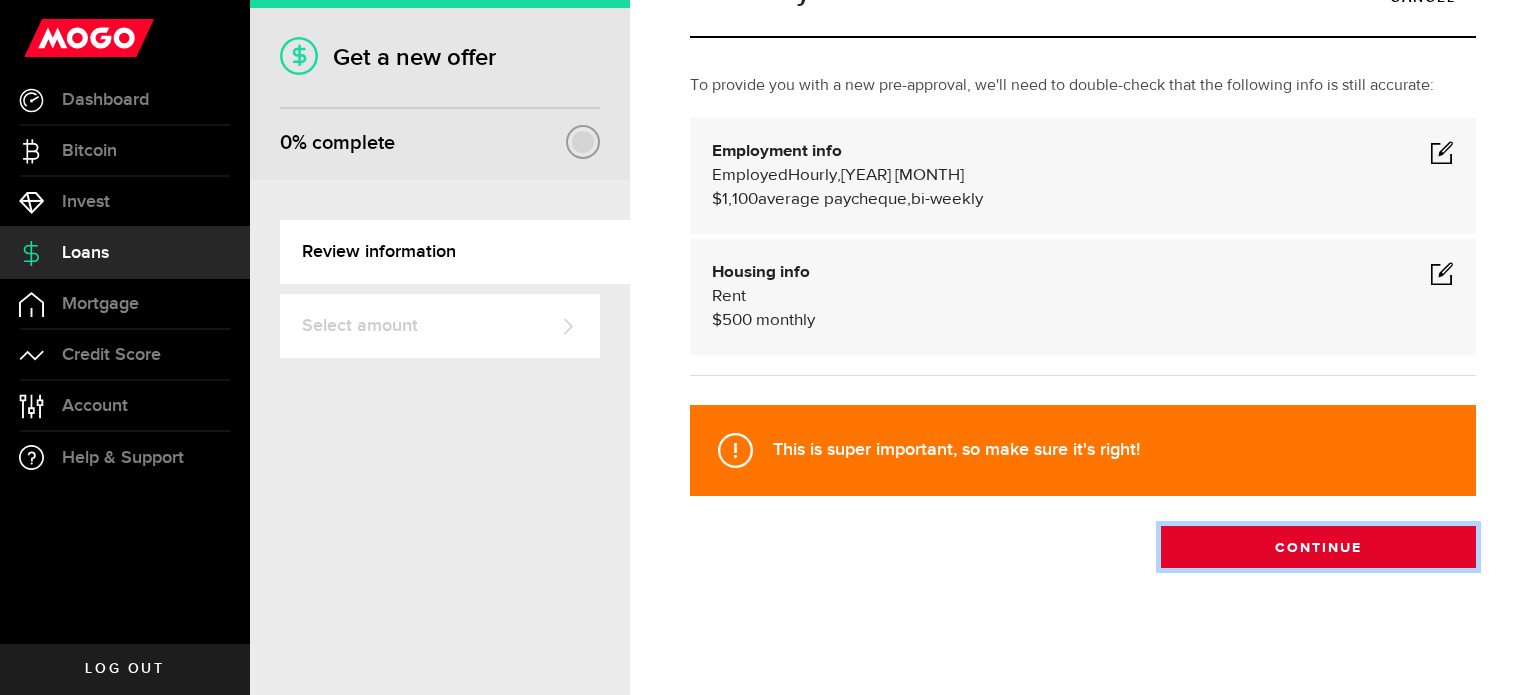click on "Continue" at bounding box center (1318, 547) 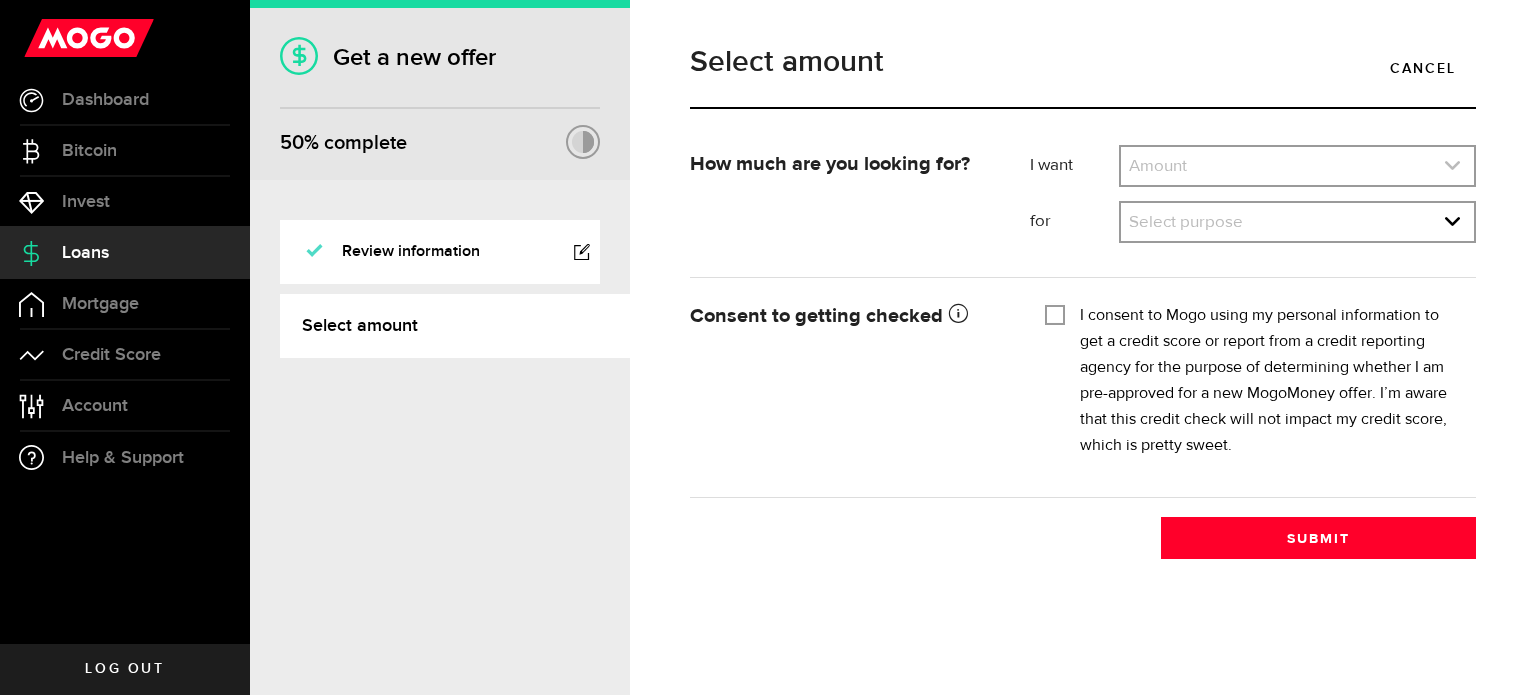 click at bounding box center [1297, 166] 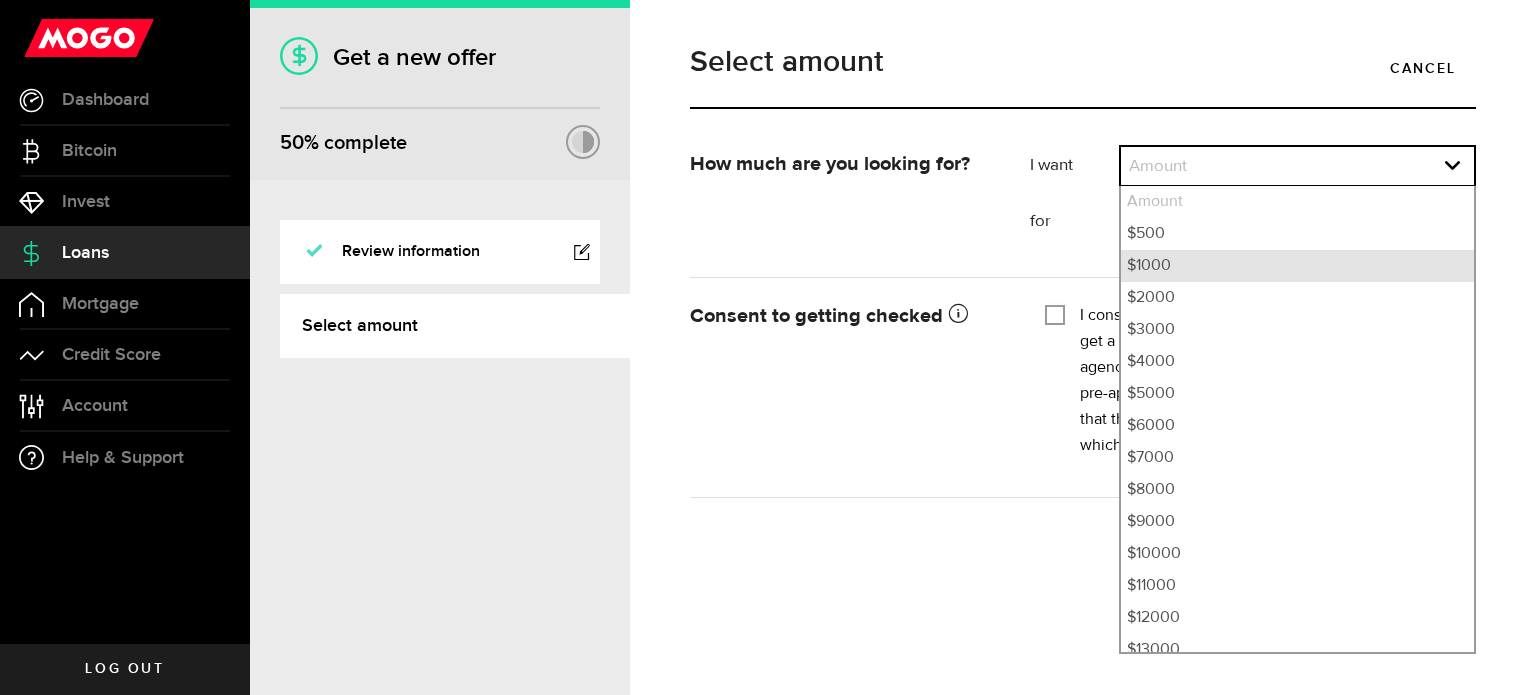 click on "$1000" at bounding box center (1297, 266) 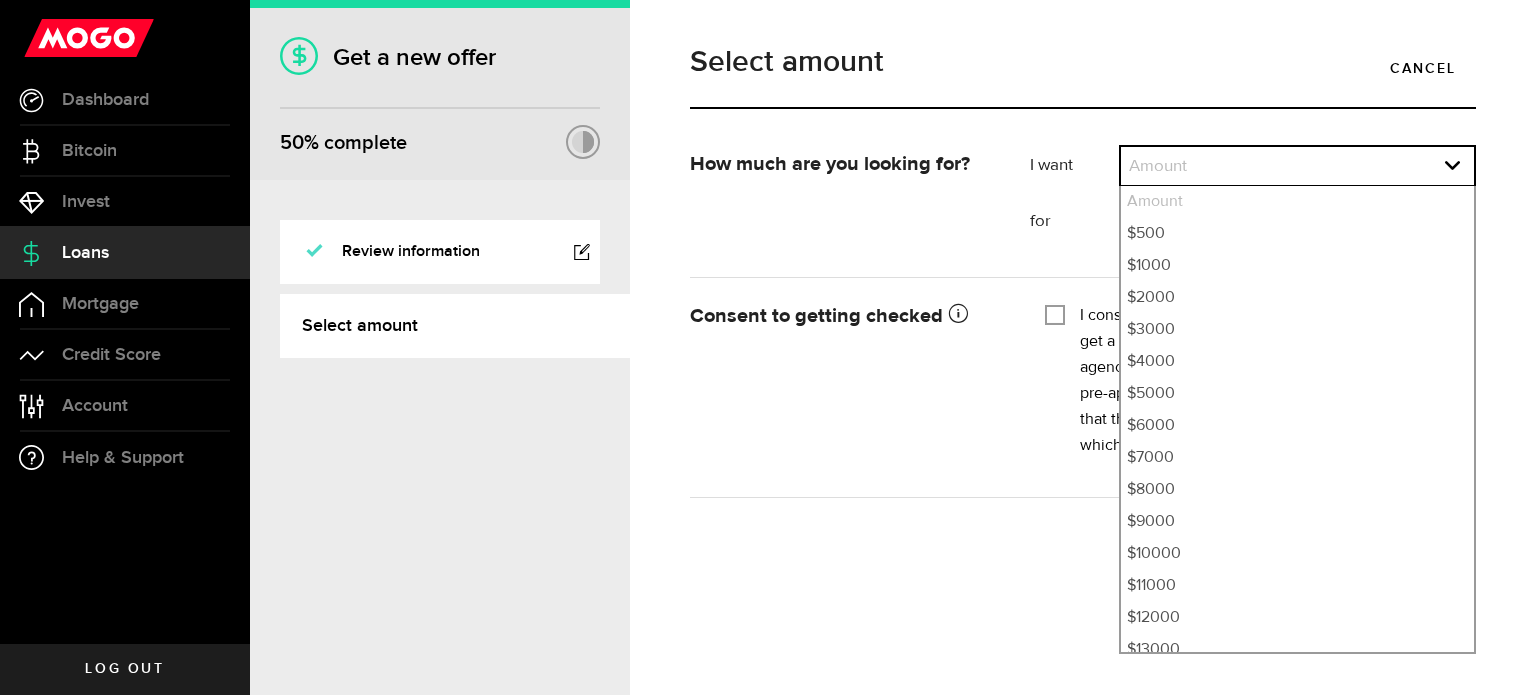 select on "1000" 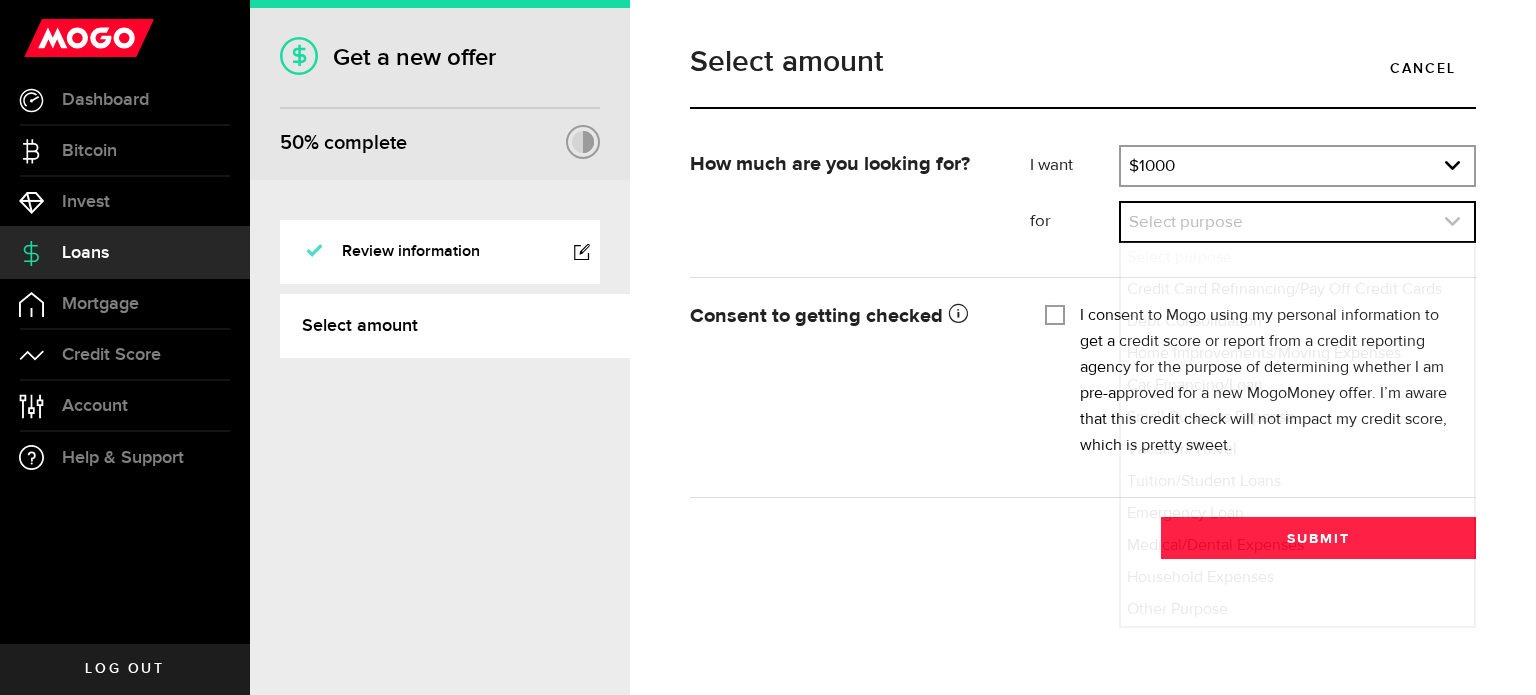 click at bounding box center [1297, 222] 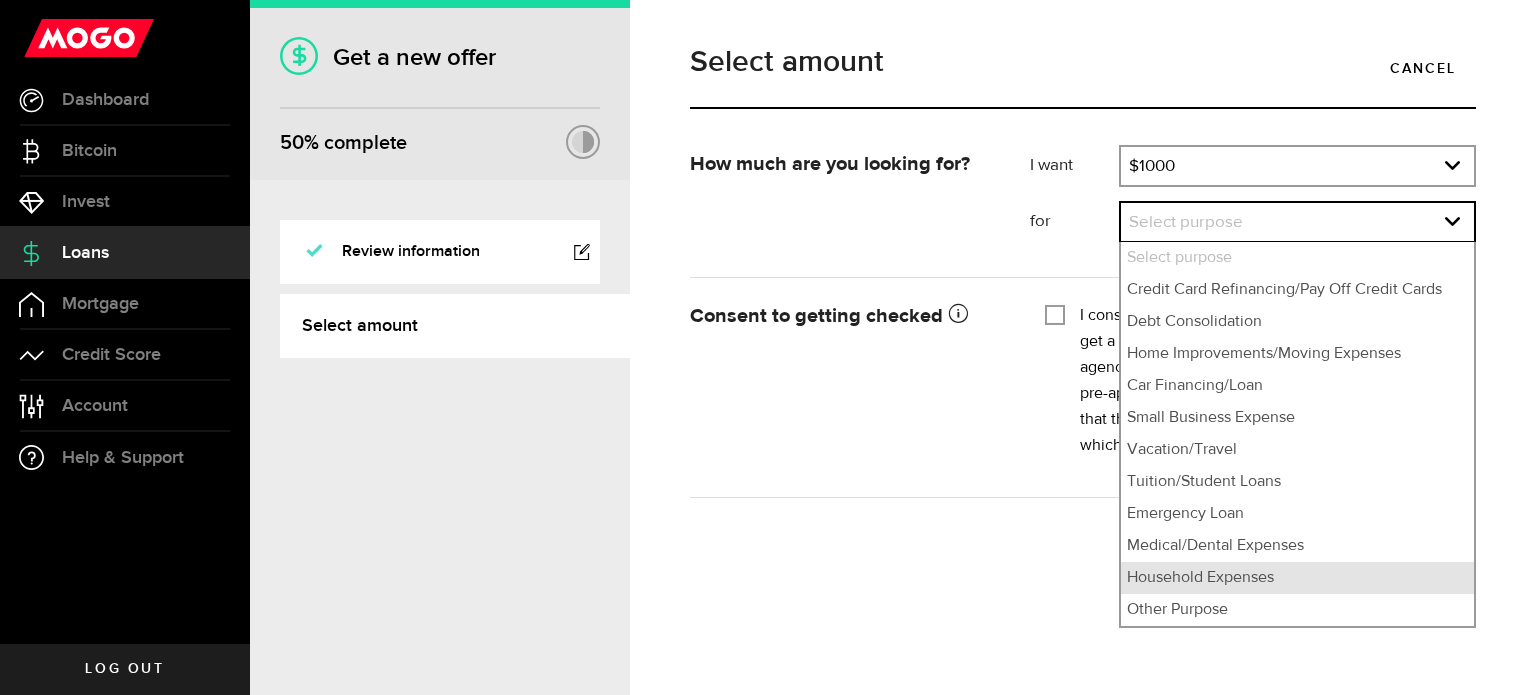 click on "Household Expenses" at bounding box center [1297, 578] 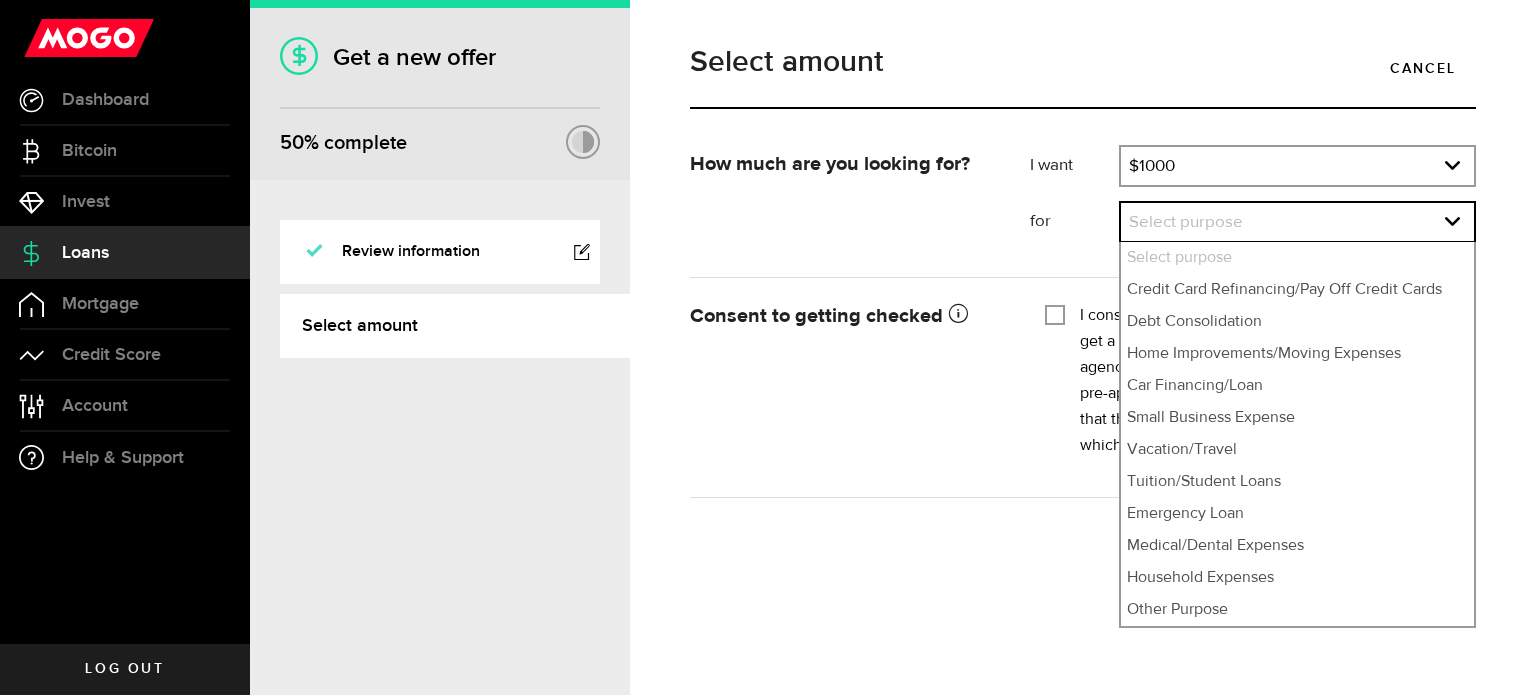 select on "Household Expenses" 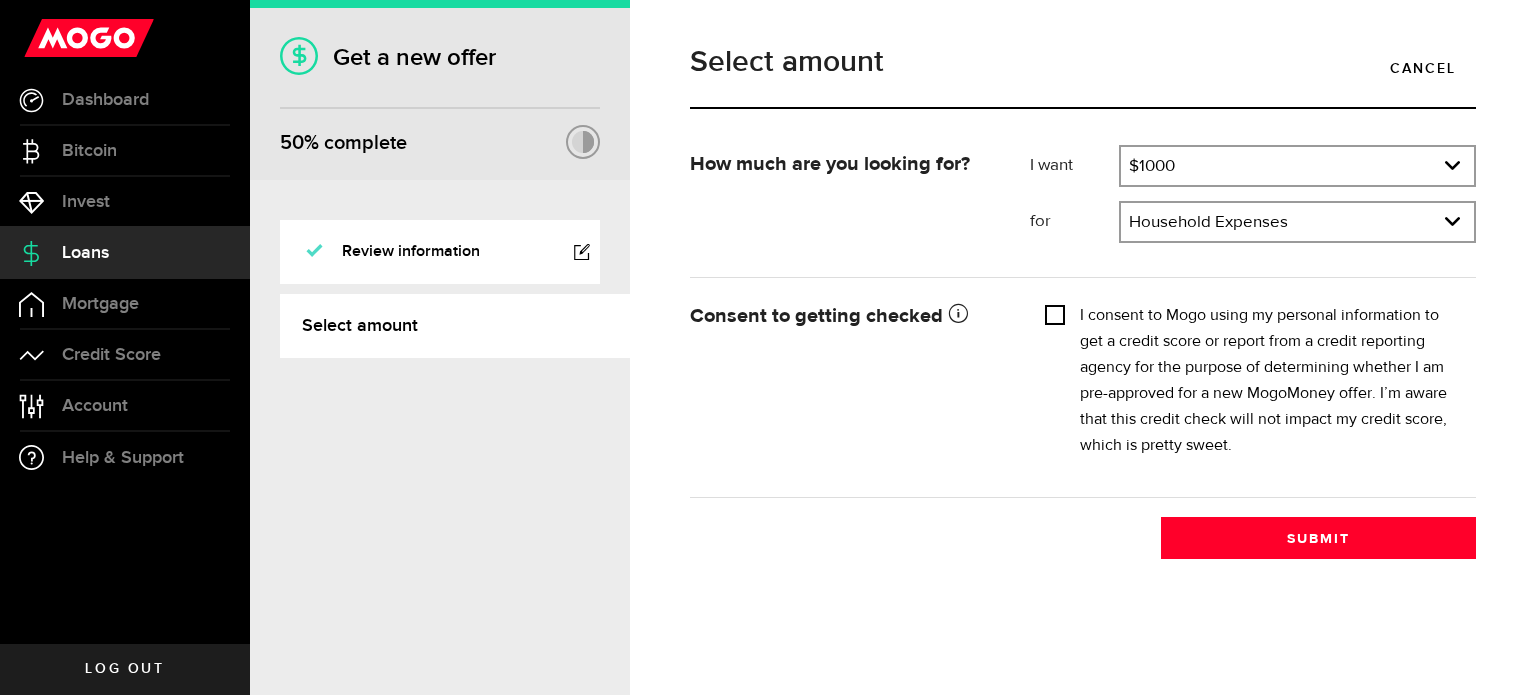 click on "I consent to Mogo using my personal information to get a credit score or report from a credit reporting agency for the purpose of determining whether I am pre-approved for a new MogoMoney offer. I’m aware that this credit check will not impact my credit score, which is pretty sweet." at bounding box center (1055, 313) 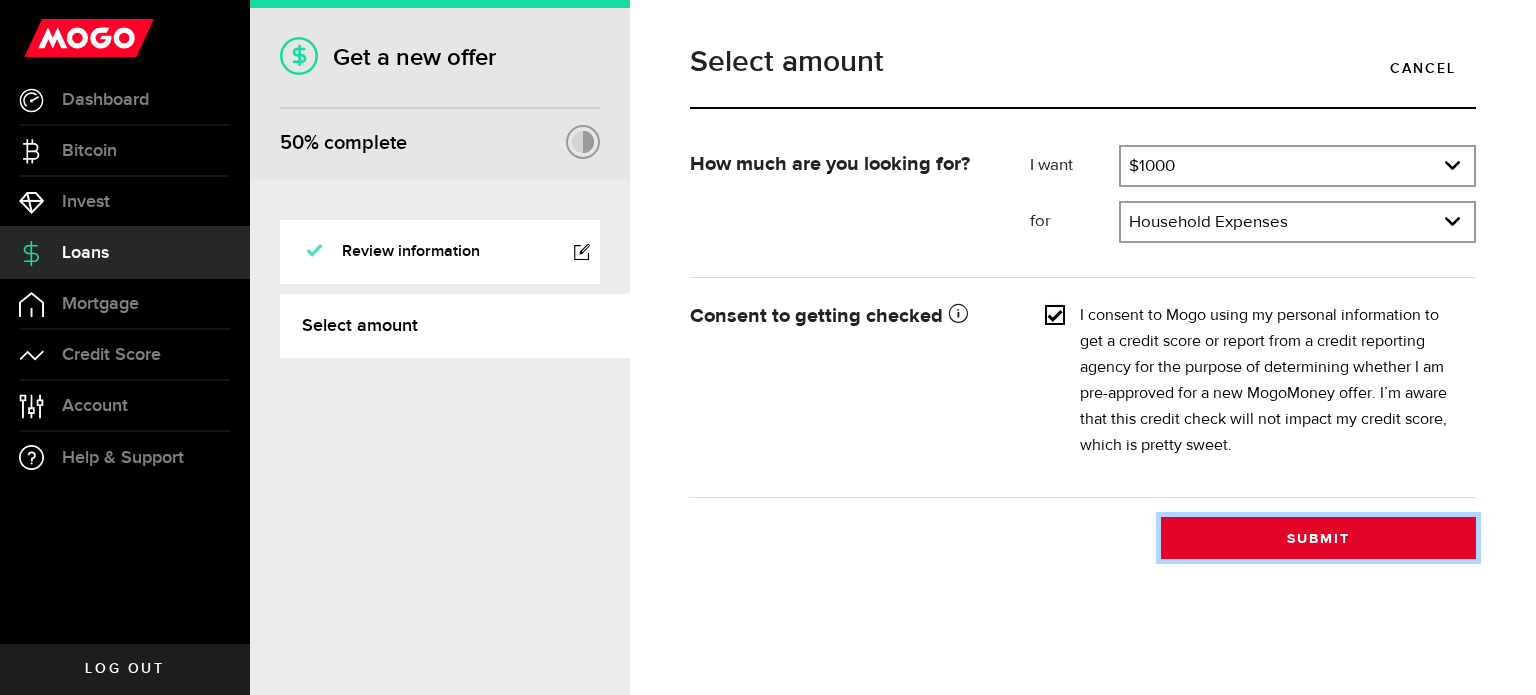 click on "Submit" at bounding box center [1318, 538] 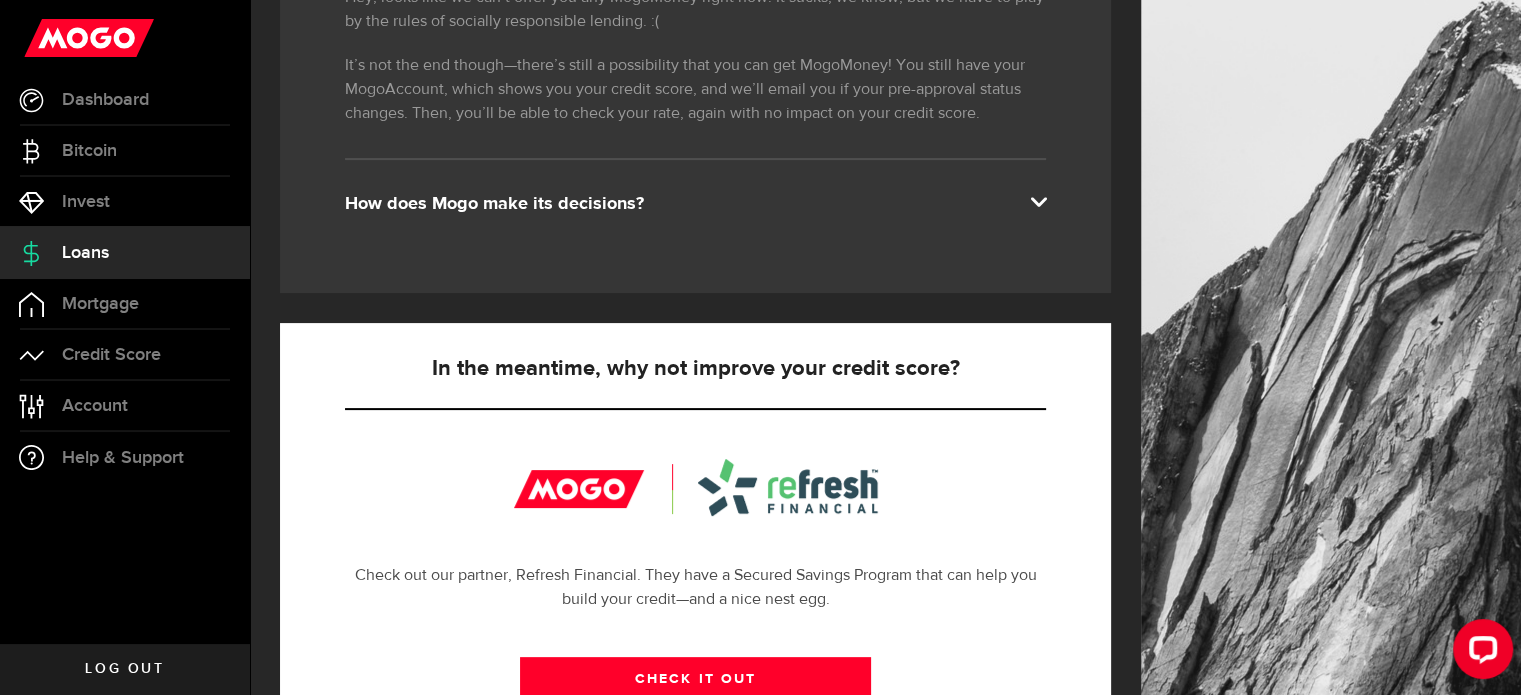 scroll, scrollTop: 748, scrollLeft: 0, axis: vertical 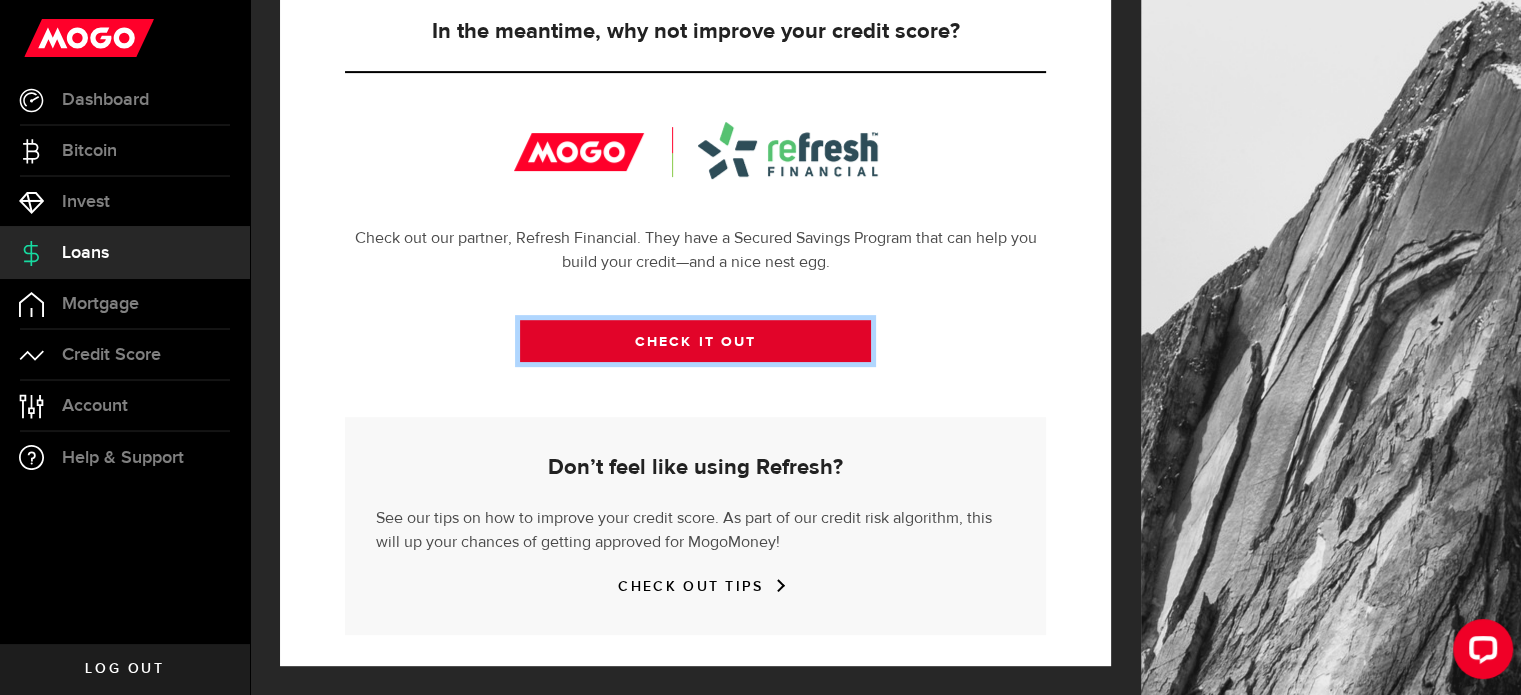 click on "CHECK IT OUT" at bounding box center (695, 341) 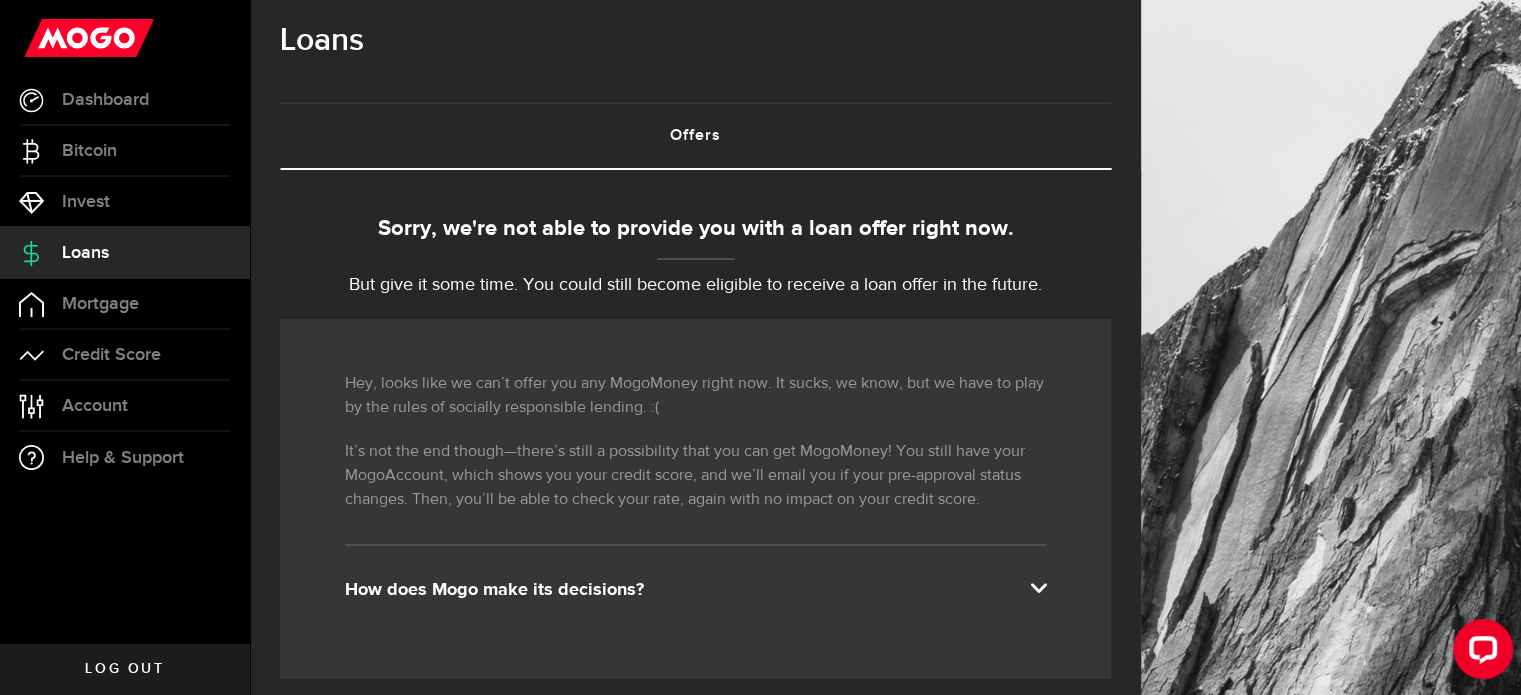 scroll, scrollTop: 0, scrollLeft: 0, axis: both 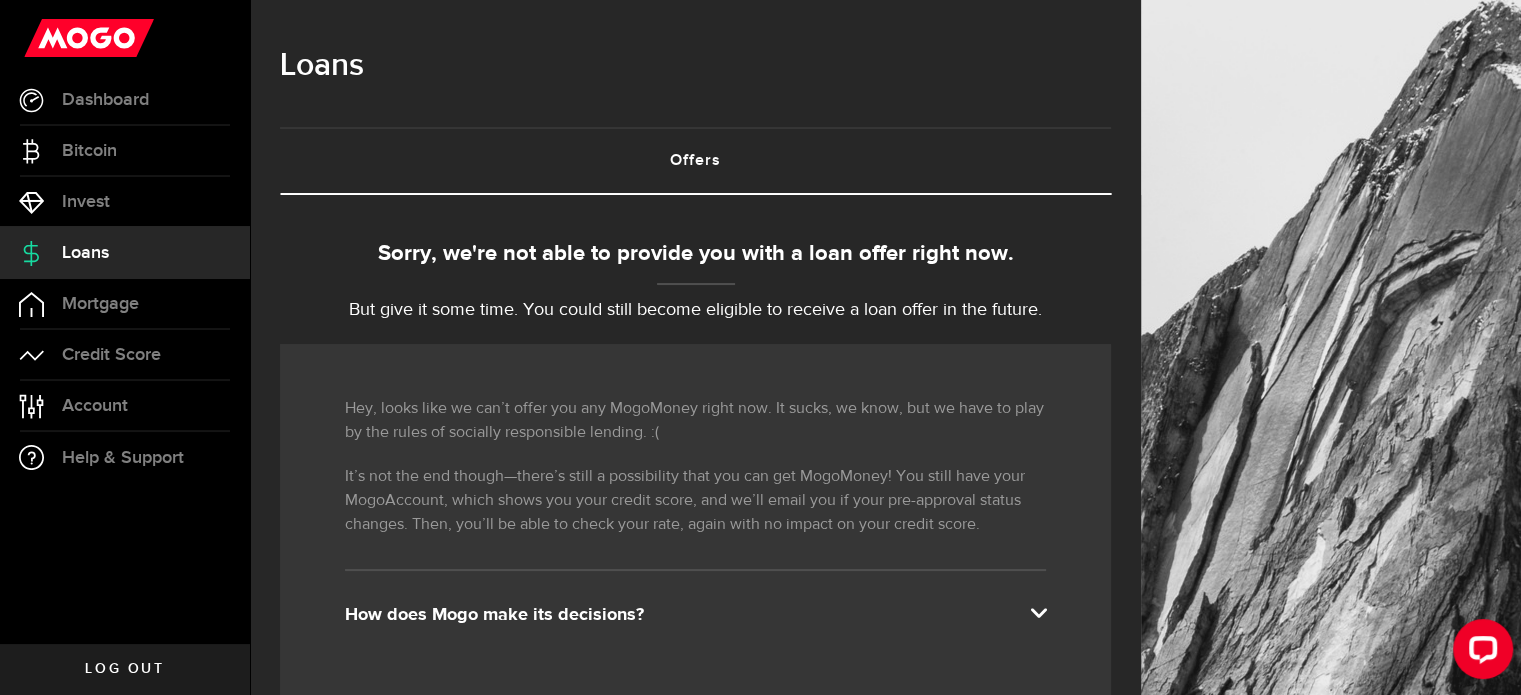 click on "Hey, looks like we can’t offer you any MogoMoney right now. It sucks, we know, but we have to play by the rules of socially responsible lending. :( It’s not the end though—there’s still a possibility that you can getMogoMoney! You still have your MogoAccount, which shows you your credit score, and we’ll email you if your pre-approval status changes. Then, you’ll be able to check your rate, again with no impact on your credit score. How does Mogo make its decisions? At Mogo, we don’t look at just your credit score; our constantly updated credit risk algorithm uses thousands of data points that are unique to you like income, employment status, and age to come up with a MogoMoney decision for you." at bounding box center [695, 524] 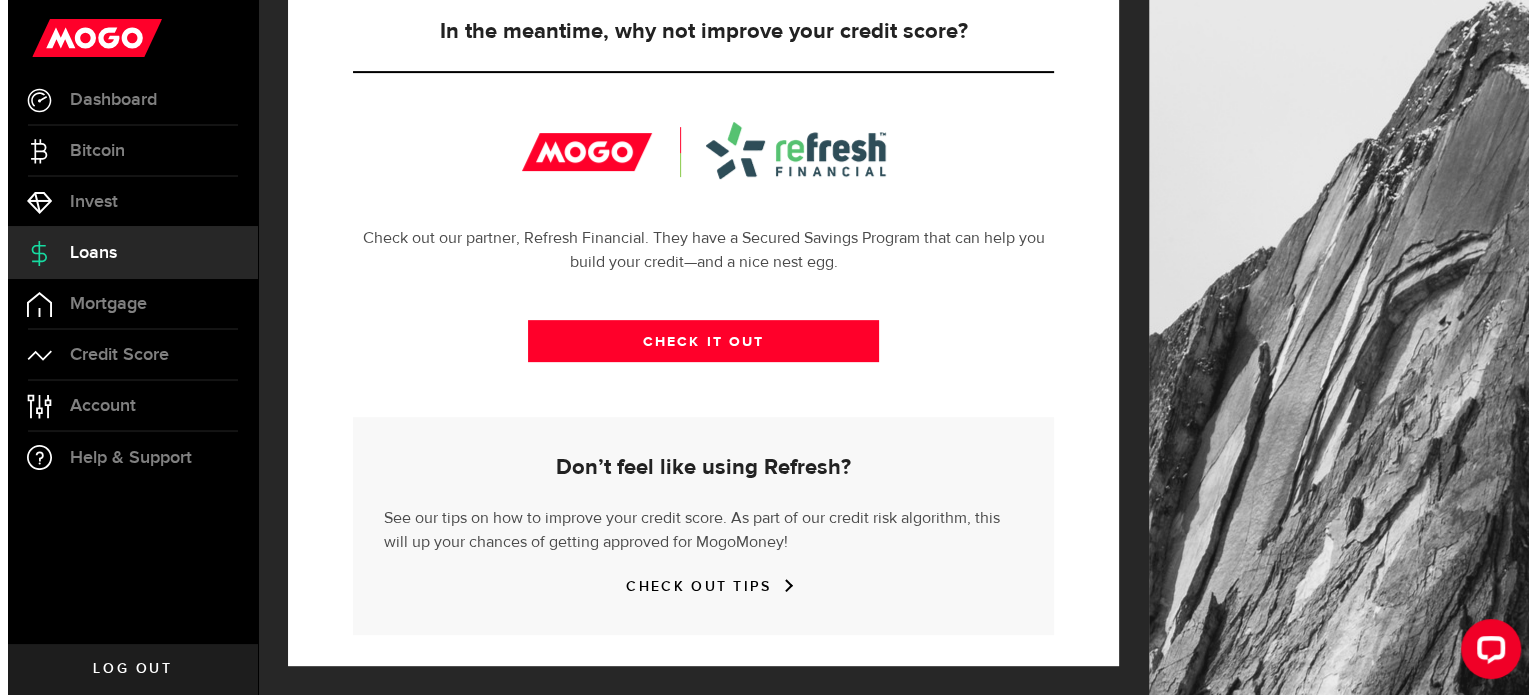 scroll, scrollTop: 0, scrollLeft: 0, axis: both 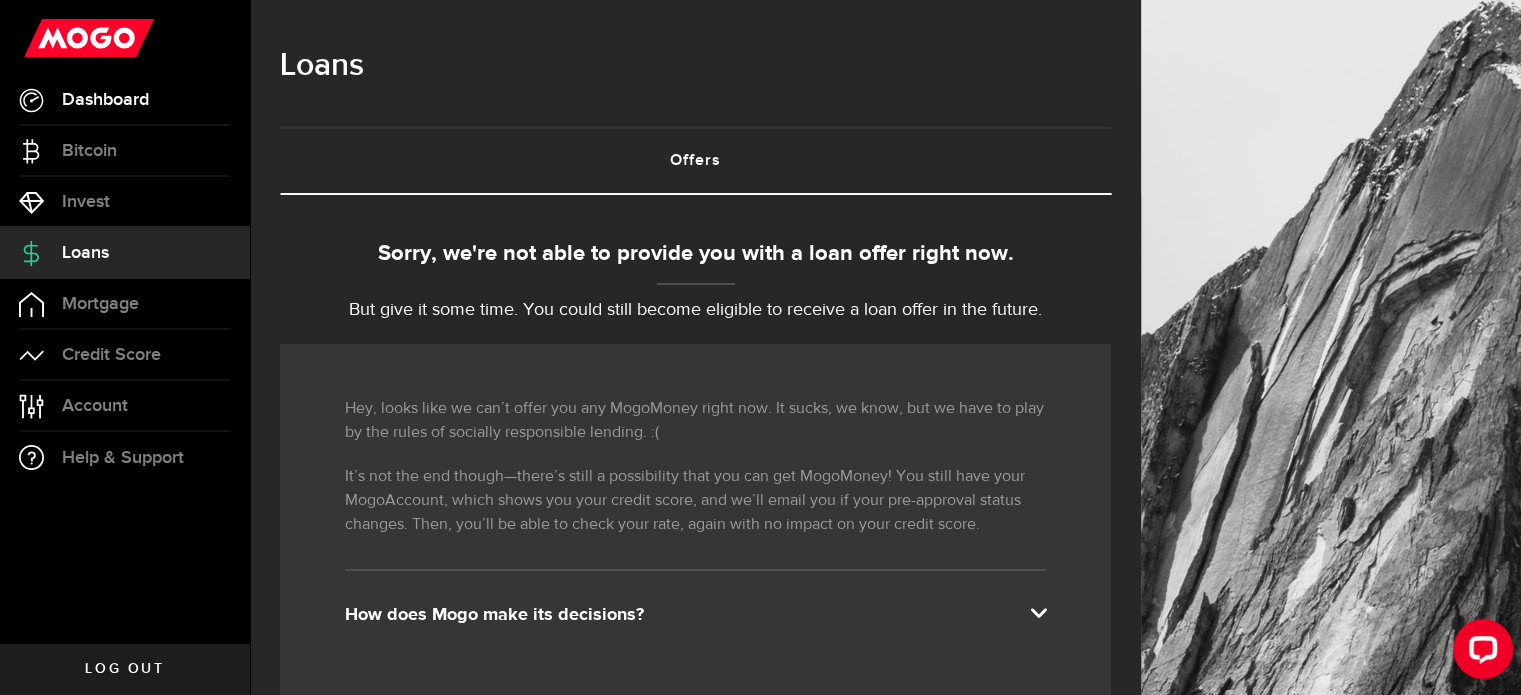 click on "Dashboard" at bounding box center (105, 100) 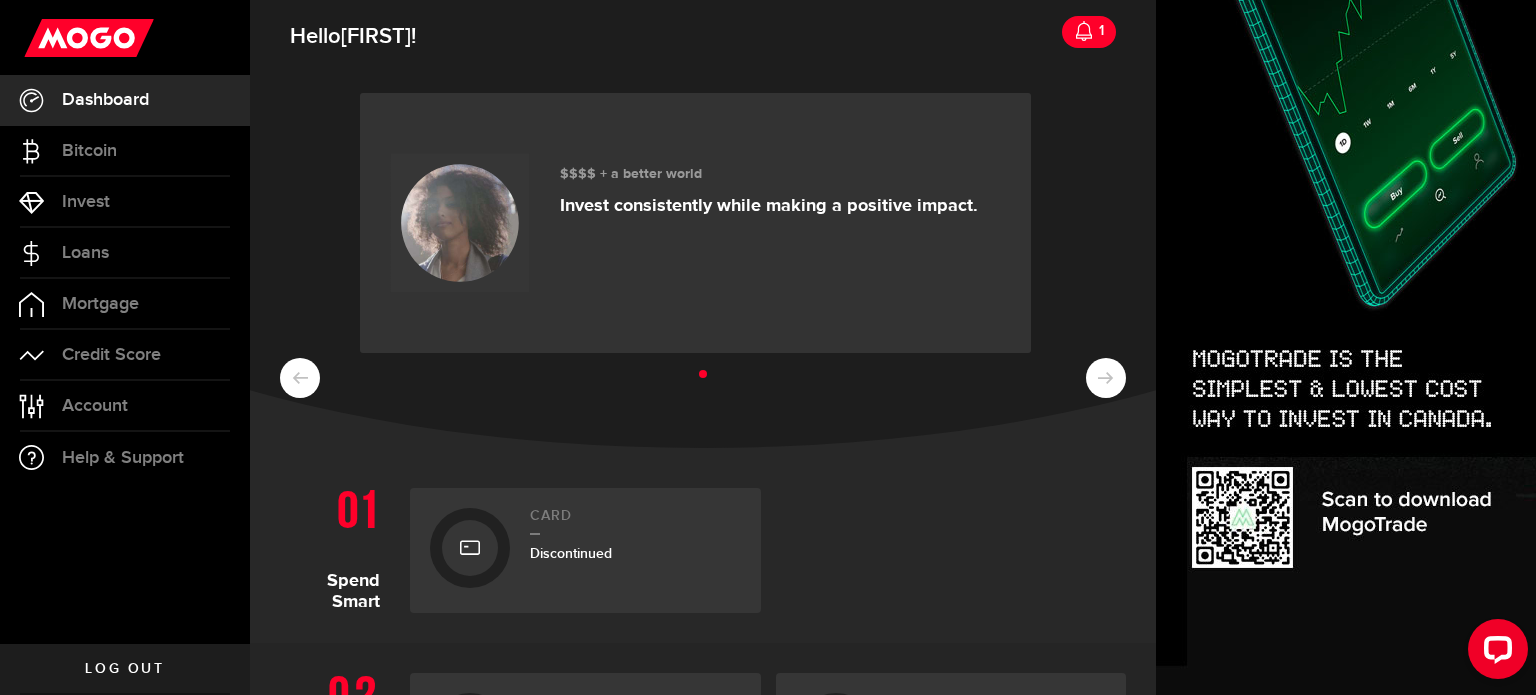 click 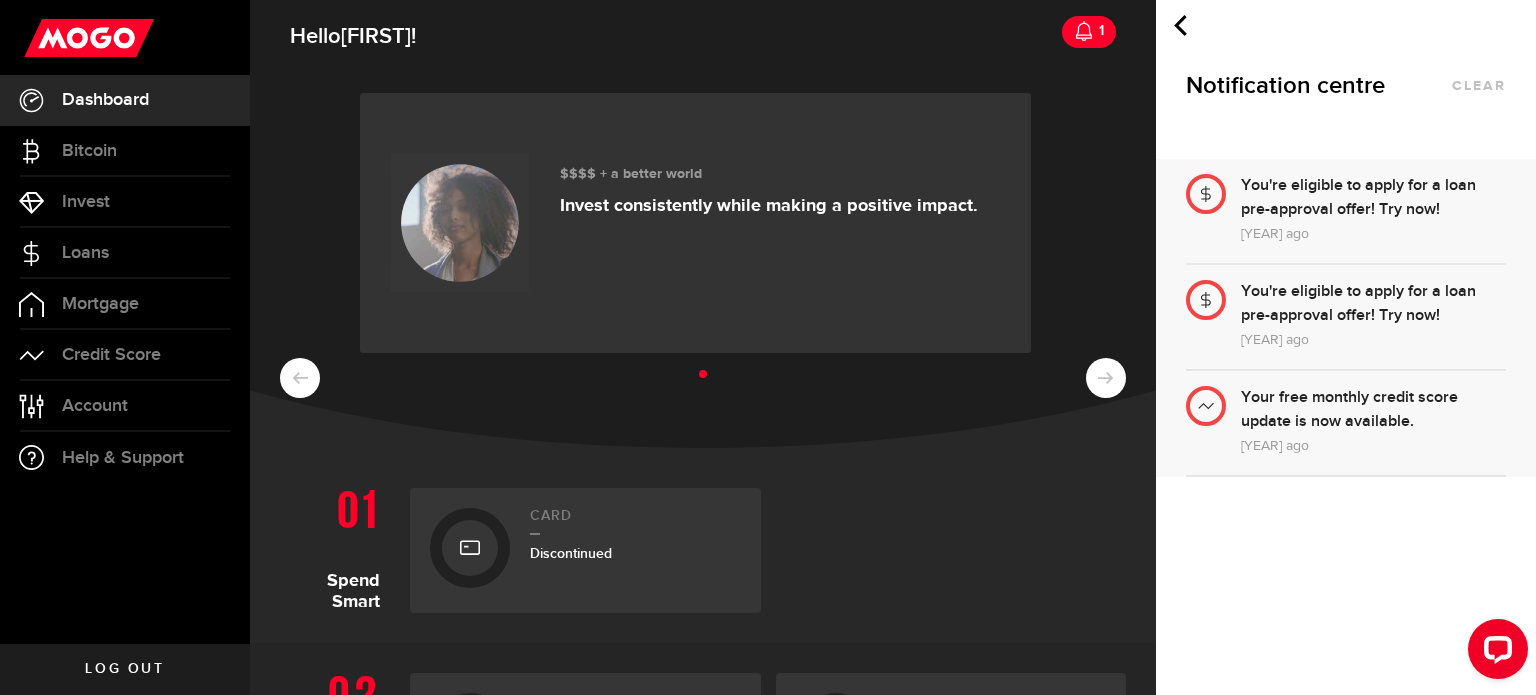 click 